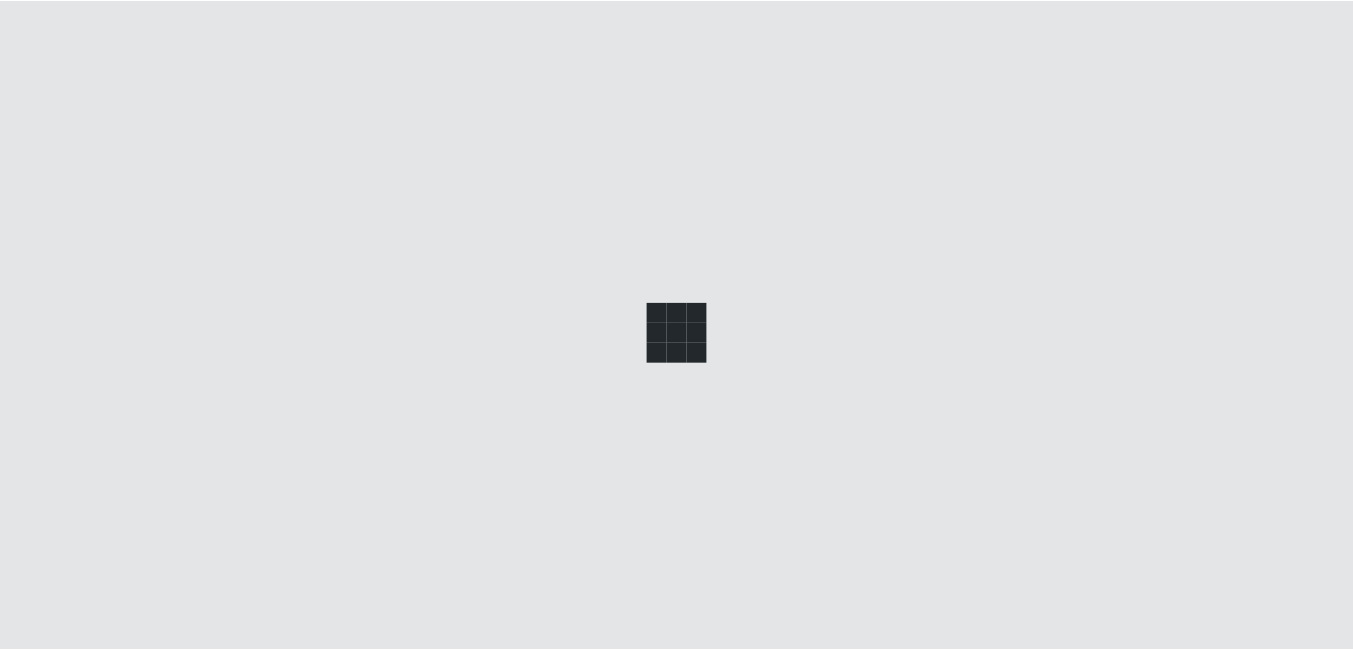 scroll, scrollTop: 0, scrollLeft: 0, axis: both 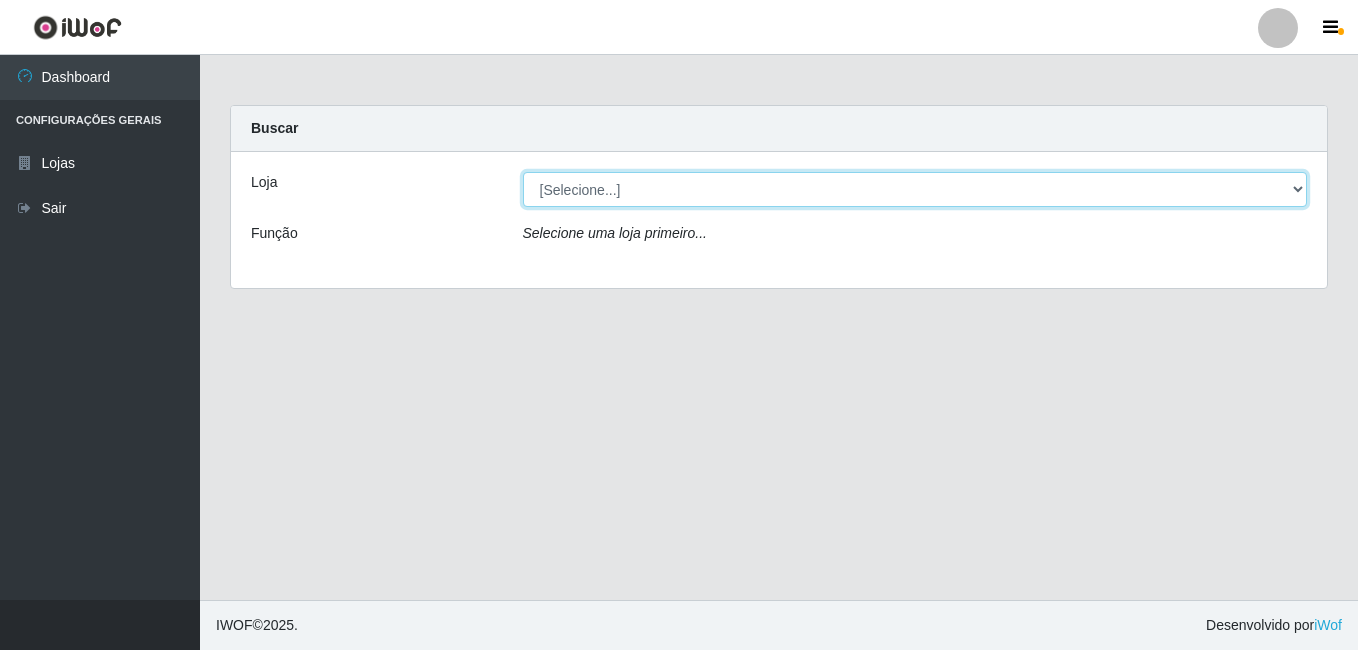 click on "[Selecione...] Bemais Supermercados - Cruz das Armas" at bounding box center (915, 189) 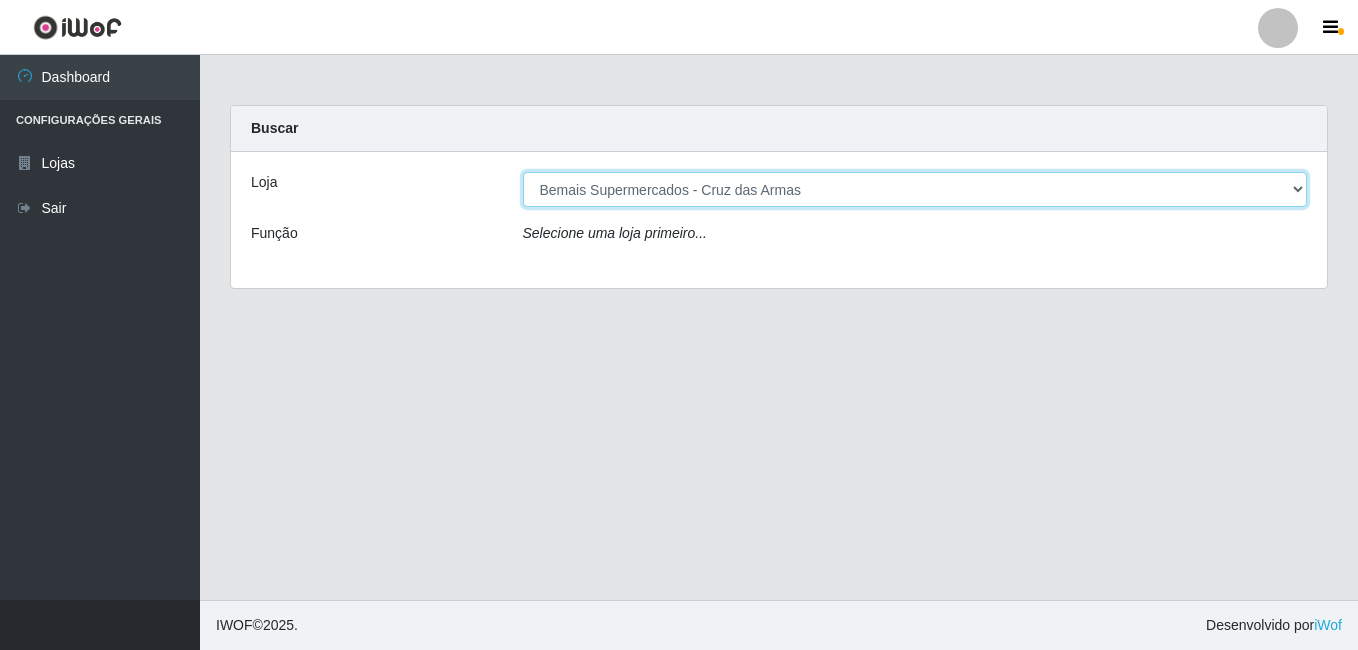 click on "[Selecione...] Bemais Supermercados - Cruz das Armas" at bounding box center [915, 189] 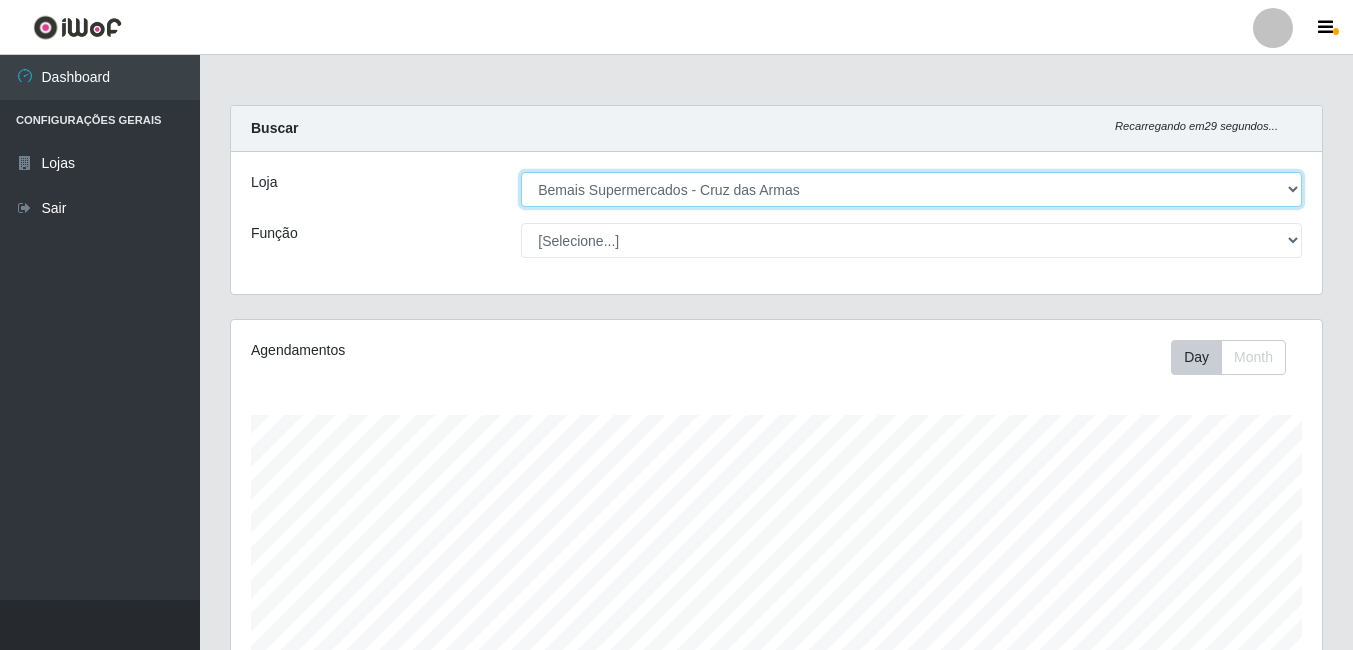 scroll, scrollTop: 999585, scrollLeft: 998909, axis: both 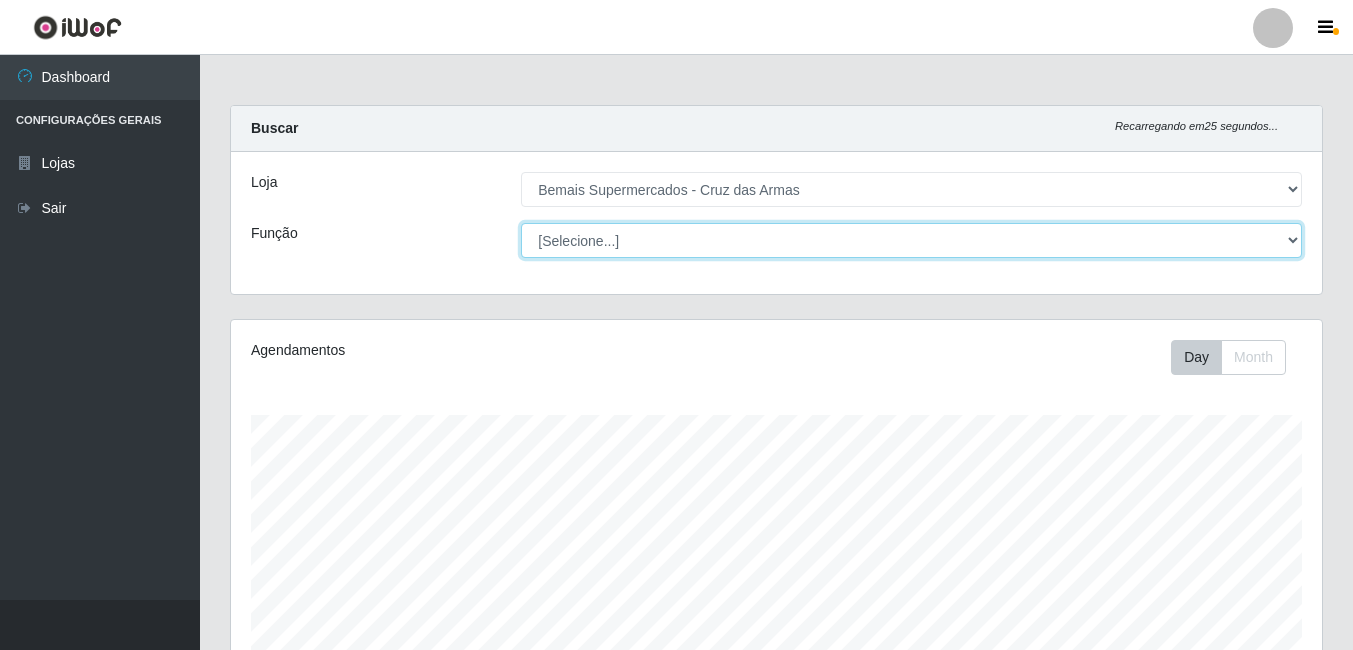 click on "[Selecione...] ASG ASG + ASG ++ Auxiliar de Estacionamento Auxiliar de Estacionamento + Auxiliar de Estacionamento ++ Balconista de Açougue  Balconista de Açougue + Balconista de Açougue ++ Balconista de Padaria  Balconista de Padaria + Balconista de Padaria ++ Embalador Embalador + Embalador ++ Operador de Caixa Operador de Caixa + Operador de Caixa ++ Repositor  Repositor + Repositor ++ Repositor de Hortifruti Repositor de Hortifruti + Repositor de Hortifruti ++" at bounding box center [911, 240] 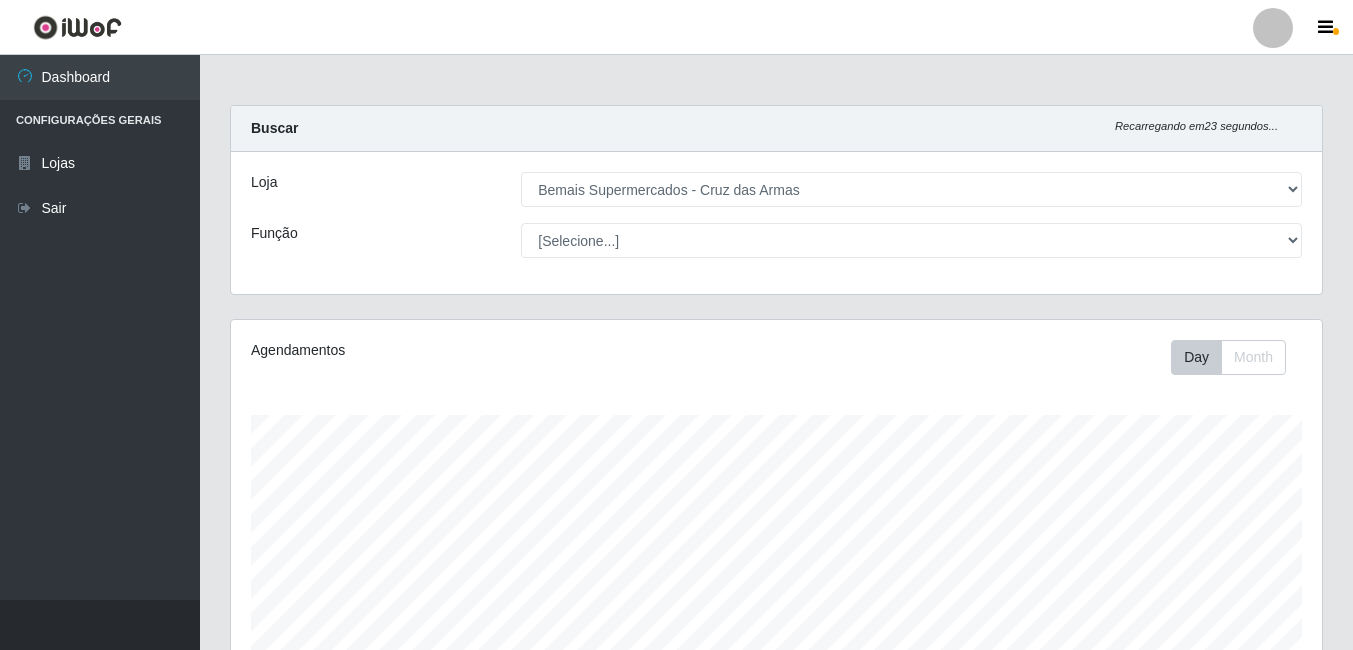 click on "Carregando...  Buscar Recarregando em  23   segundos... Loja [Selecione...] Bemais Supermercados - Cruz das Armas Função [Selecione...] ASG ASG + ASG ++ Auxiliar de Estacionamento Auxiliar de Estacionamento + Auxiliar de Estacionamento ++ Balconista de Açougue  Balconista de Açougue + Balconista de Açougue ++ Balconista de Padaria  Balconista de Padaria + Balconista de Padaria ++ Embalador Embalador + Embalador ++ Operador de Caixa Operador de Caixa + Operador de Caixa ++ Repositor  Repositor + Repositor ++ Repositor de Hortifruti Repositor de Hortifruti + Repositor de Hortifruti ++" at bounding box center (776, 212) 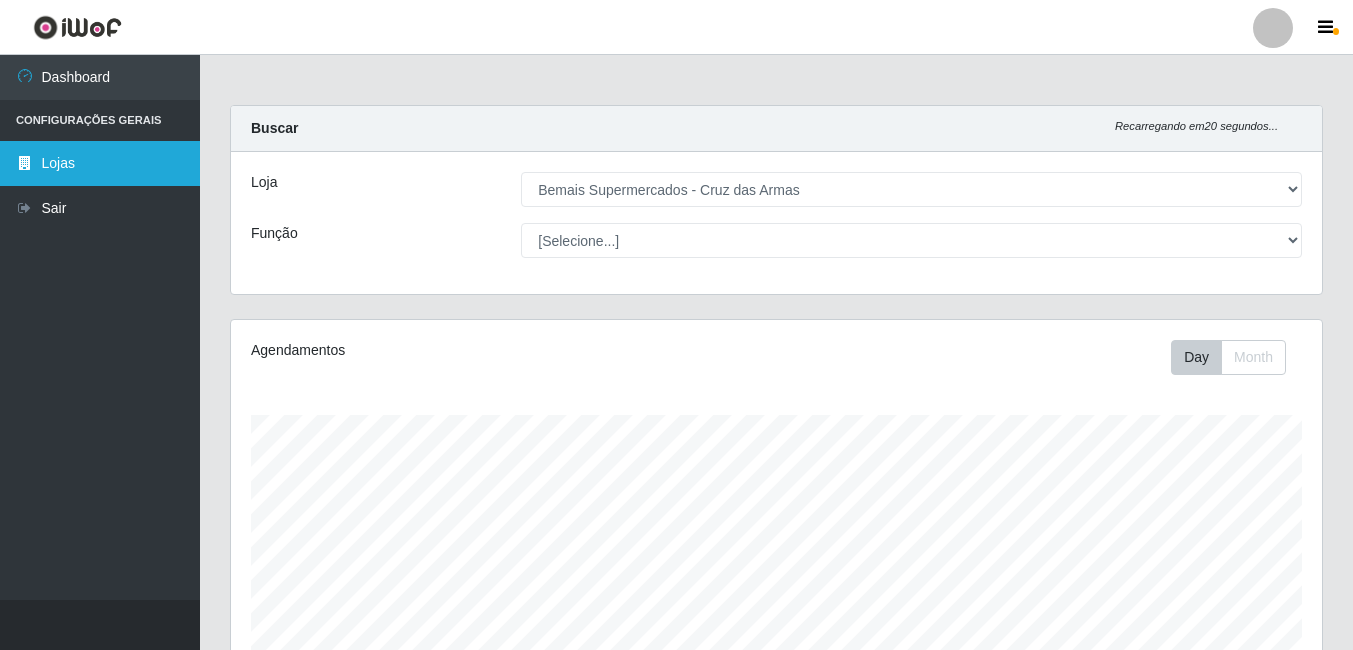 click on "Lojas" at bounding box center (100, 163) 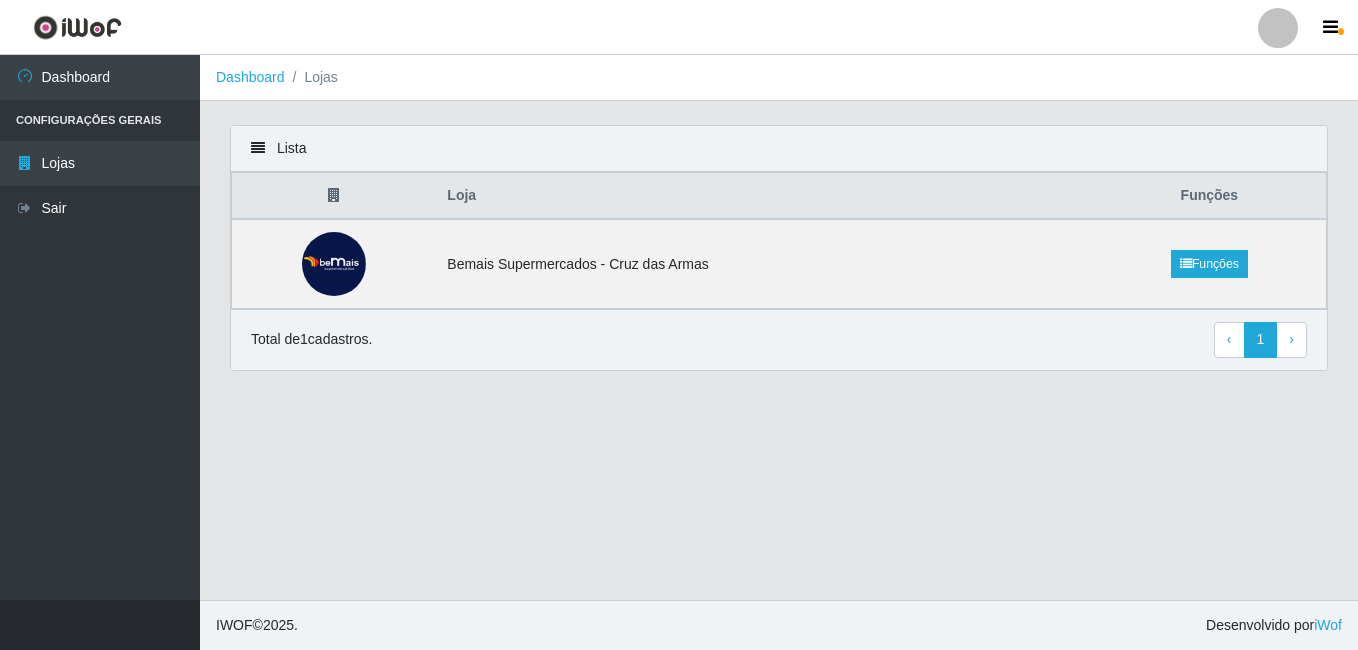 click at bounding box center [77, 27] 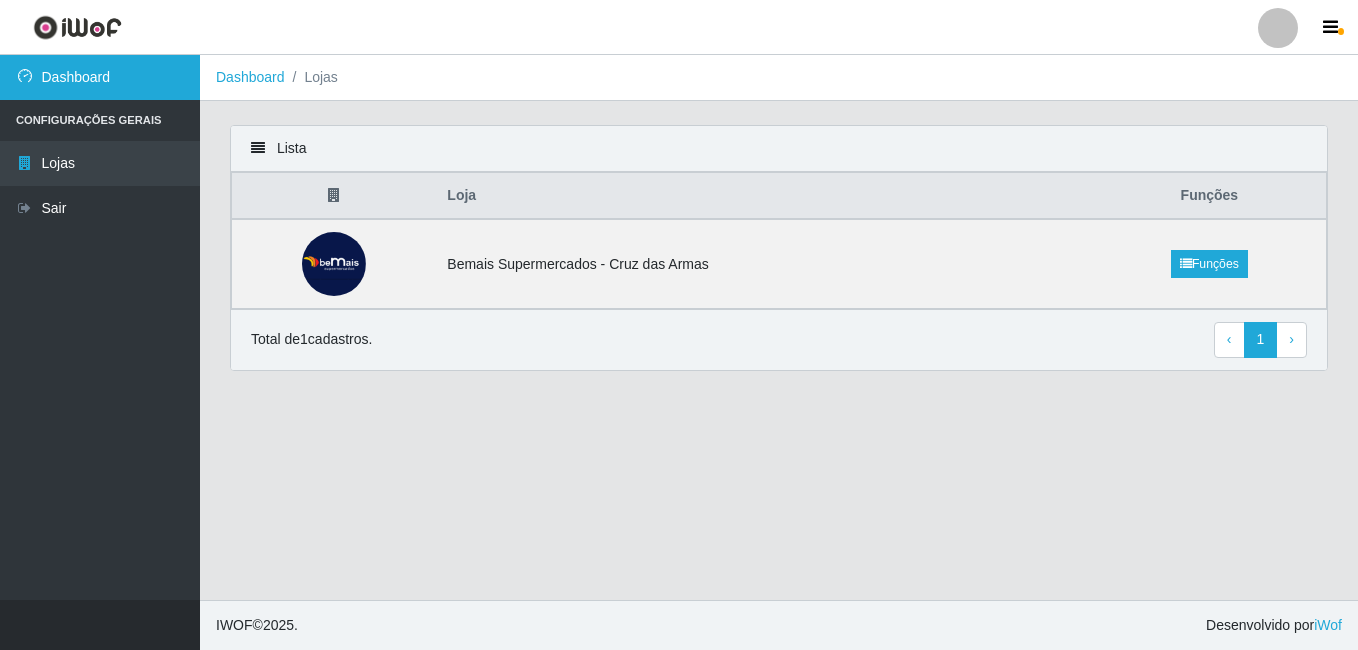 click on "Dashboard" at bounding box center [100, 77] 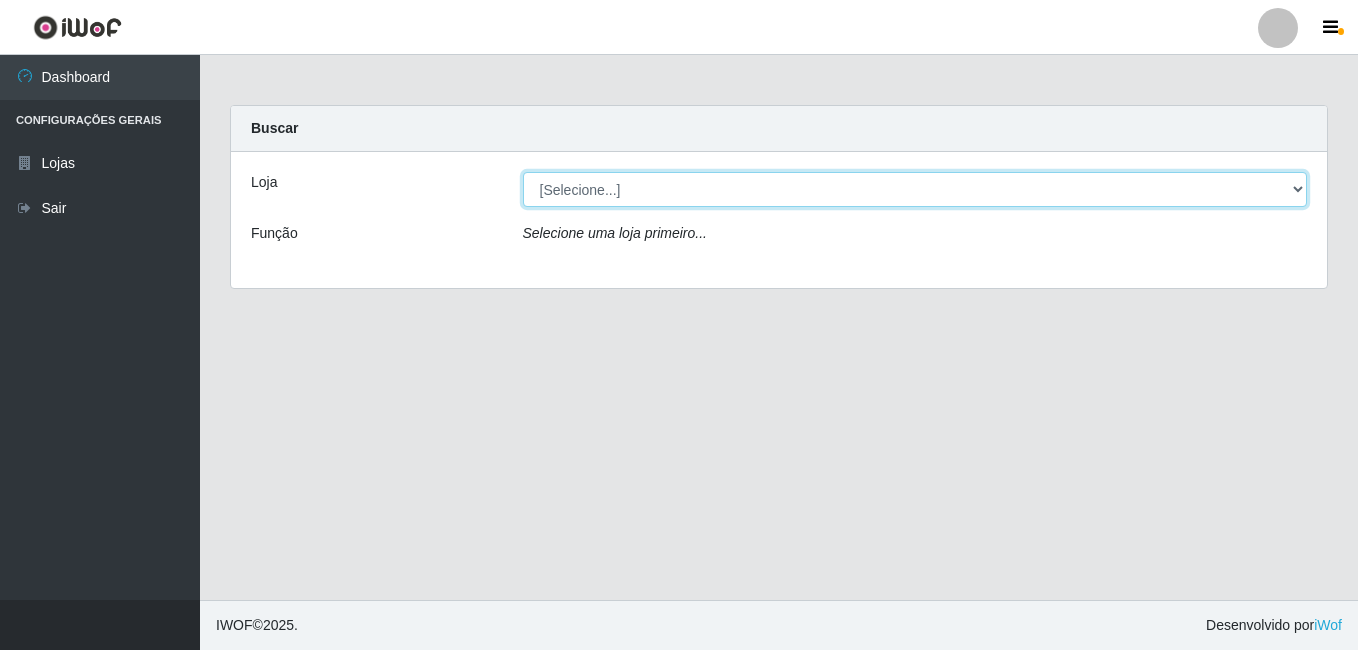 click on "[Selecione...] Bemais Supermercados - Cruz das Armas" at bounding box center [915, 189] 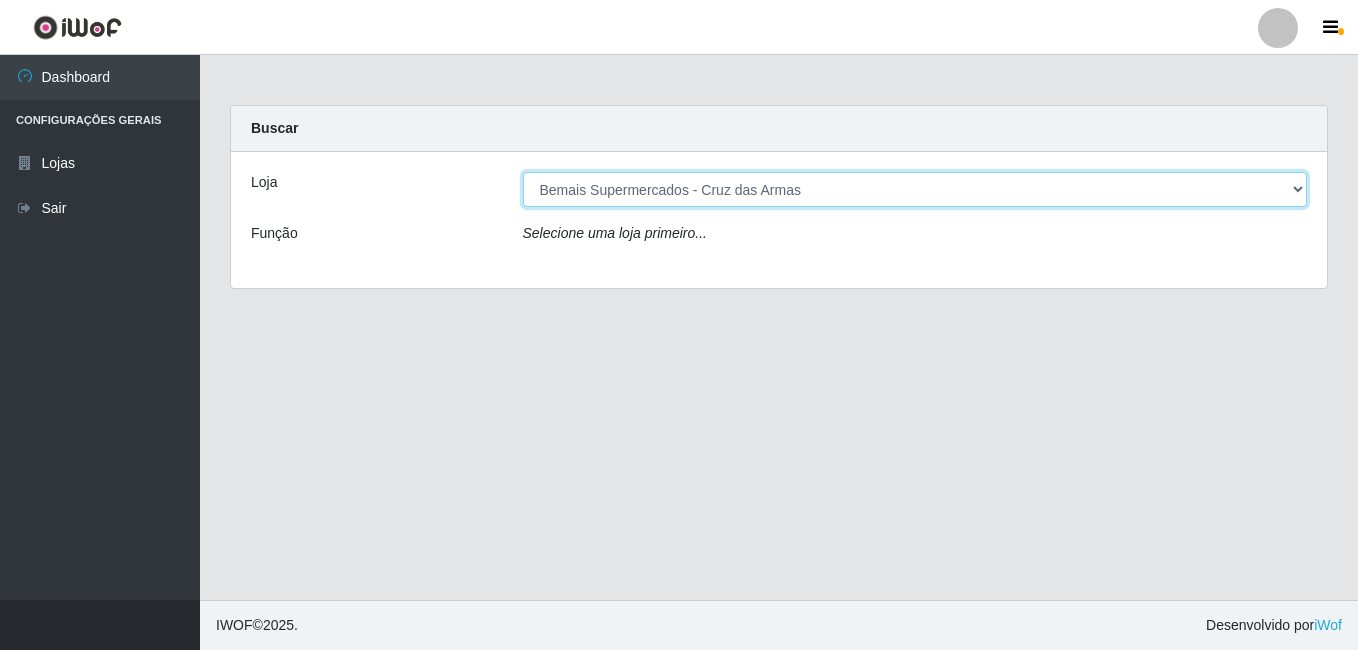 click on "[Selecione...] Bemais Supermercados - Cruz das Armas" at bounding box center [915, 189] 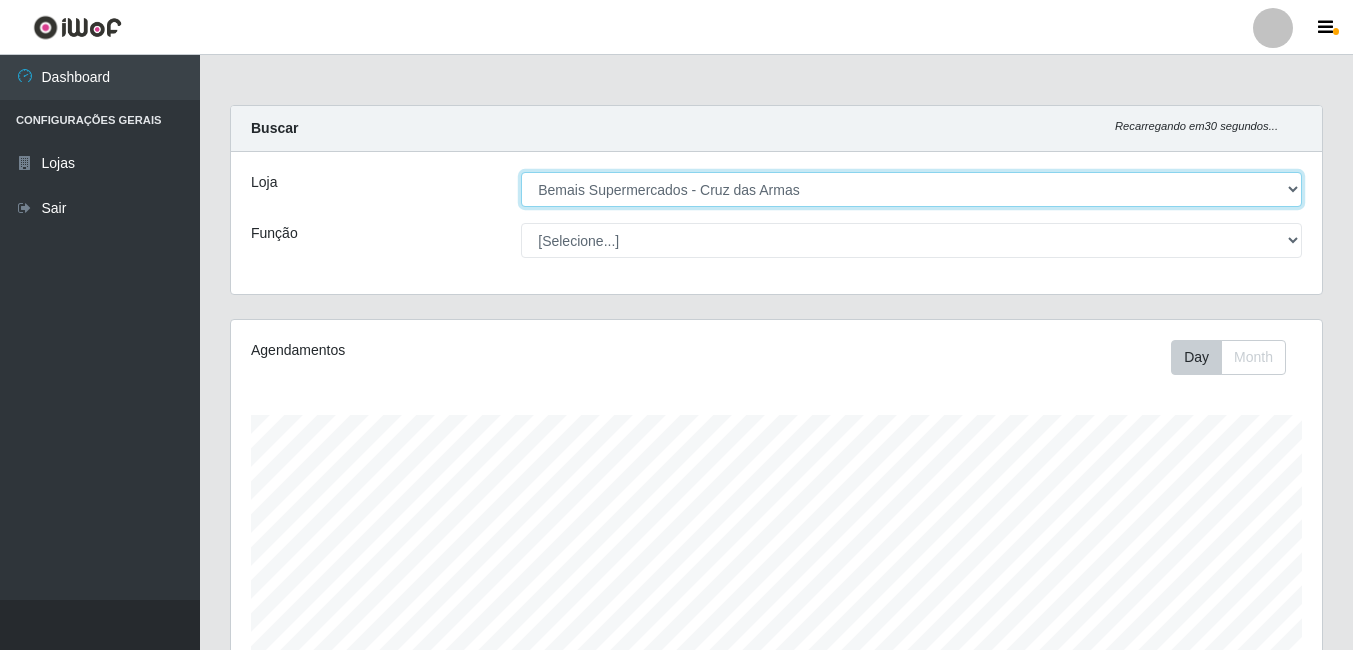scroll, scrollTop: 999585, scrollLeft: 998909, axis: both 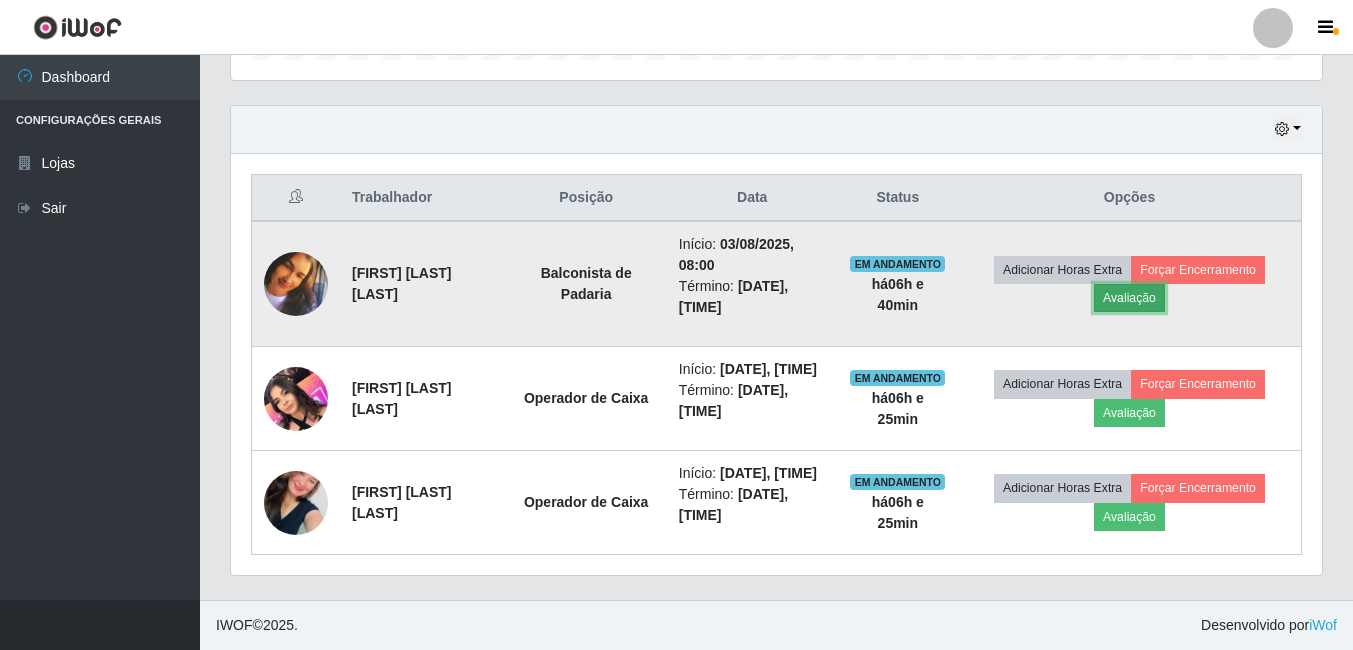click on "Avaliação" at bounding box center [1129, 298] 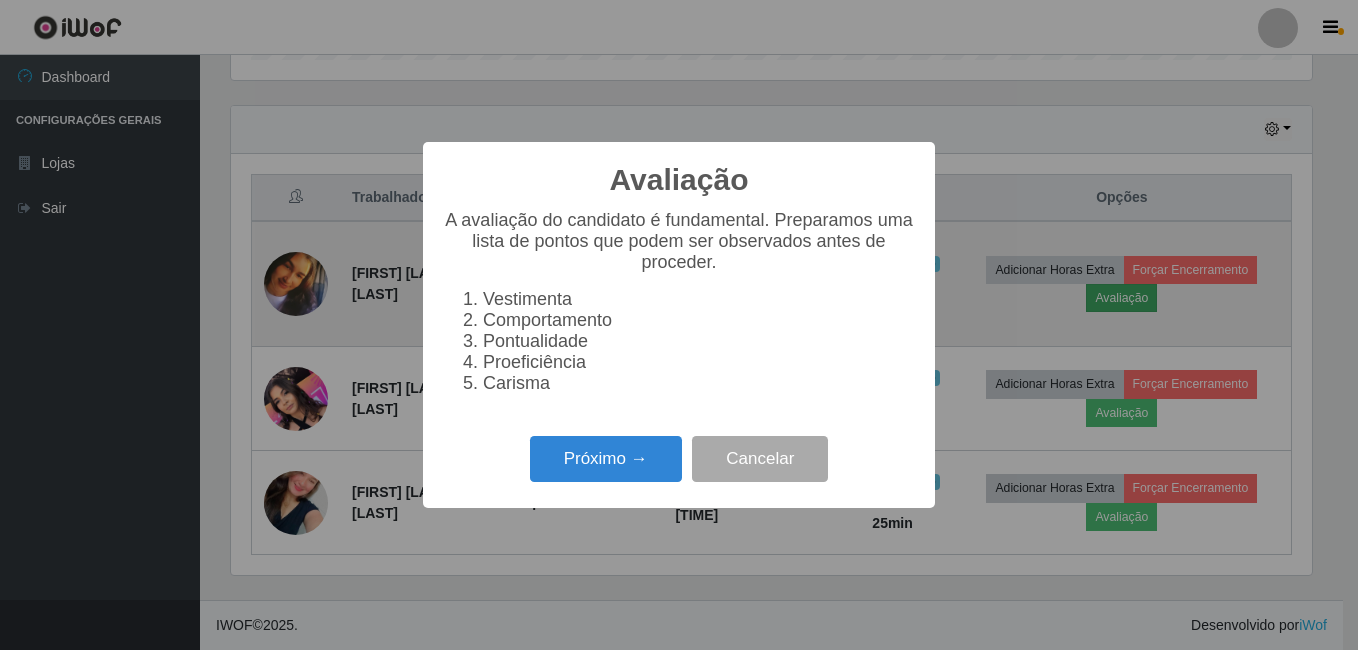 scroll, scrollTop: 999585, scrollLeft: 998919, axis: both 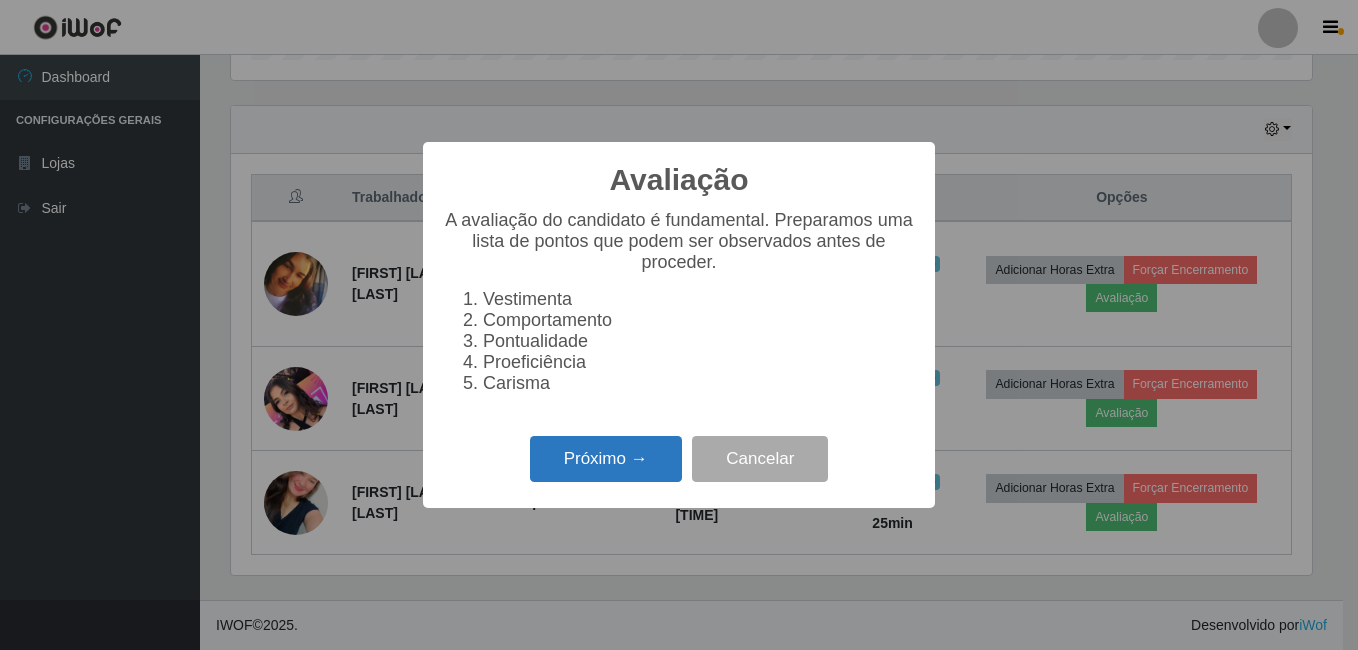 click on "Próximo →" at bounding box center [606, 459] 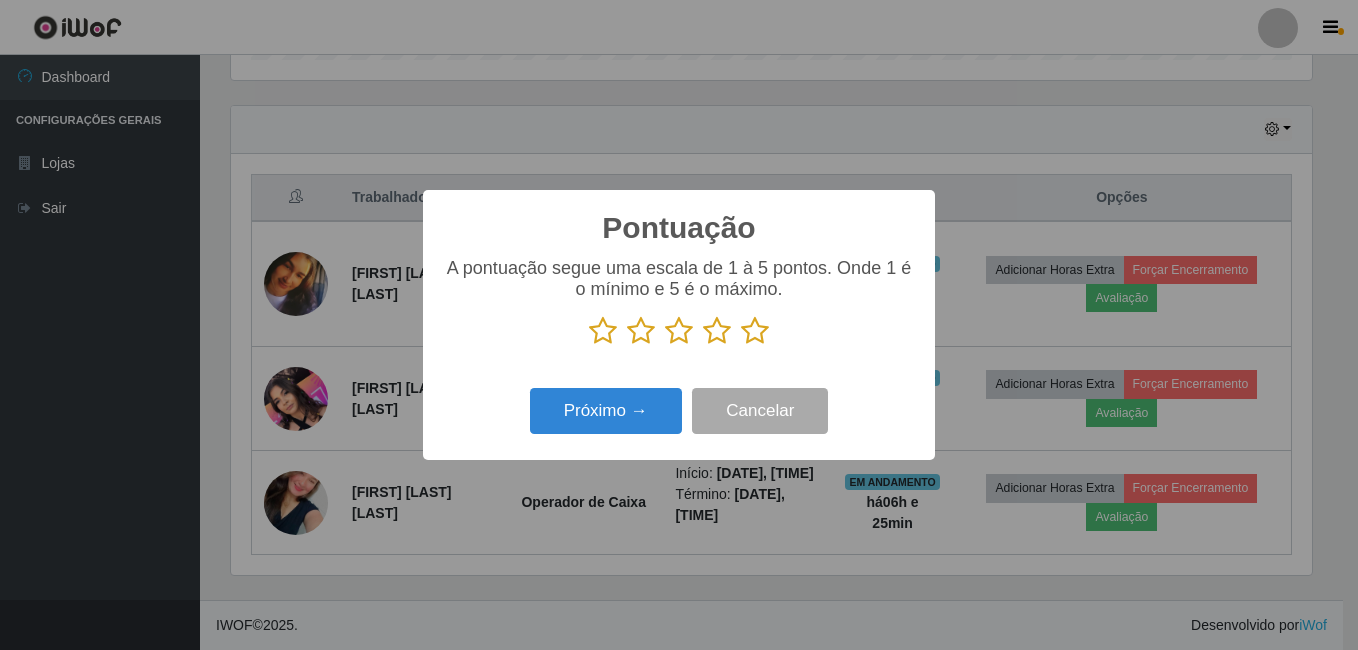 scroll, scrollTop: 999585, scrollLeft: 998919, axis: both 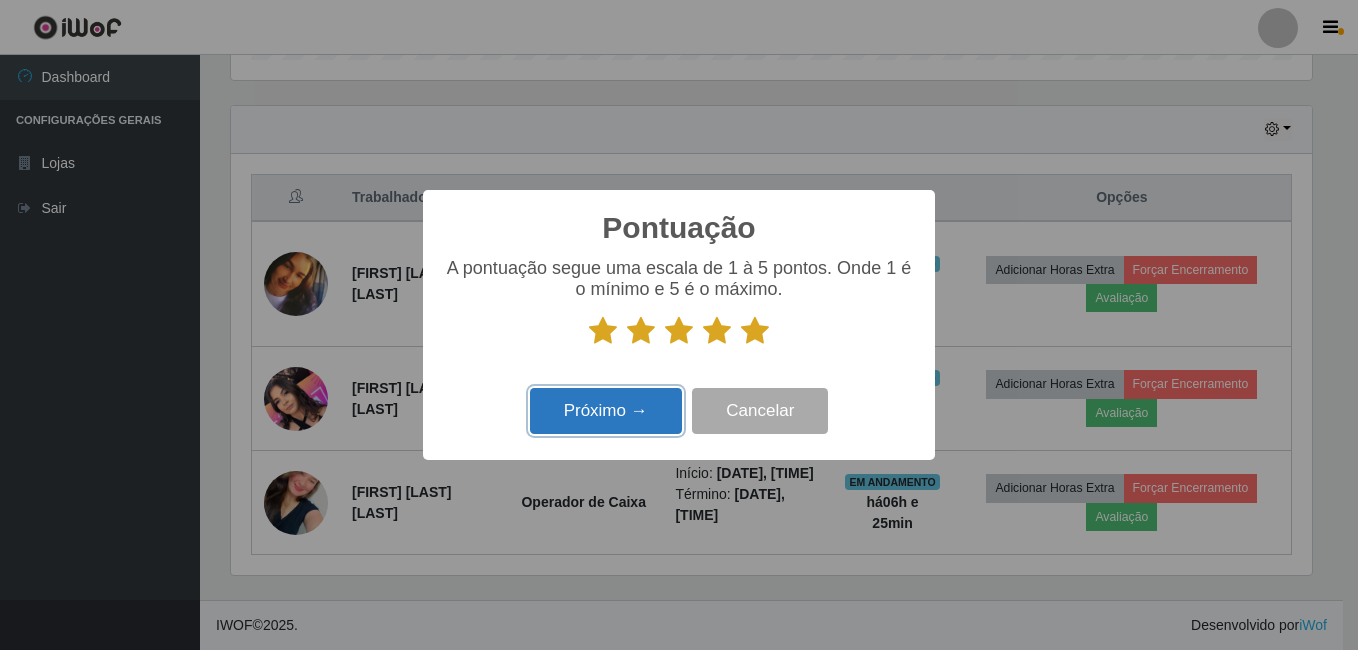 click on "Próximo →" at bounding box center (606, 411) 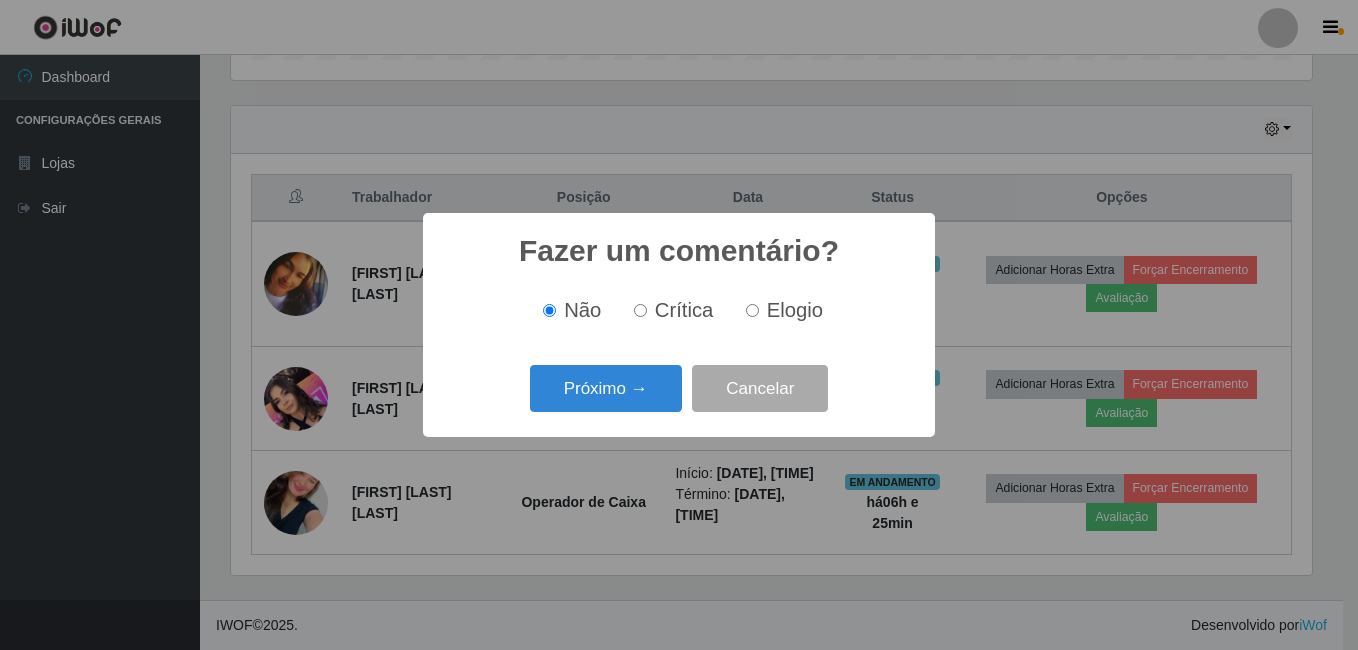 scroll, scrollTop: 999585, scrollLeft: 998919, axis: both 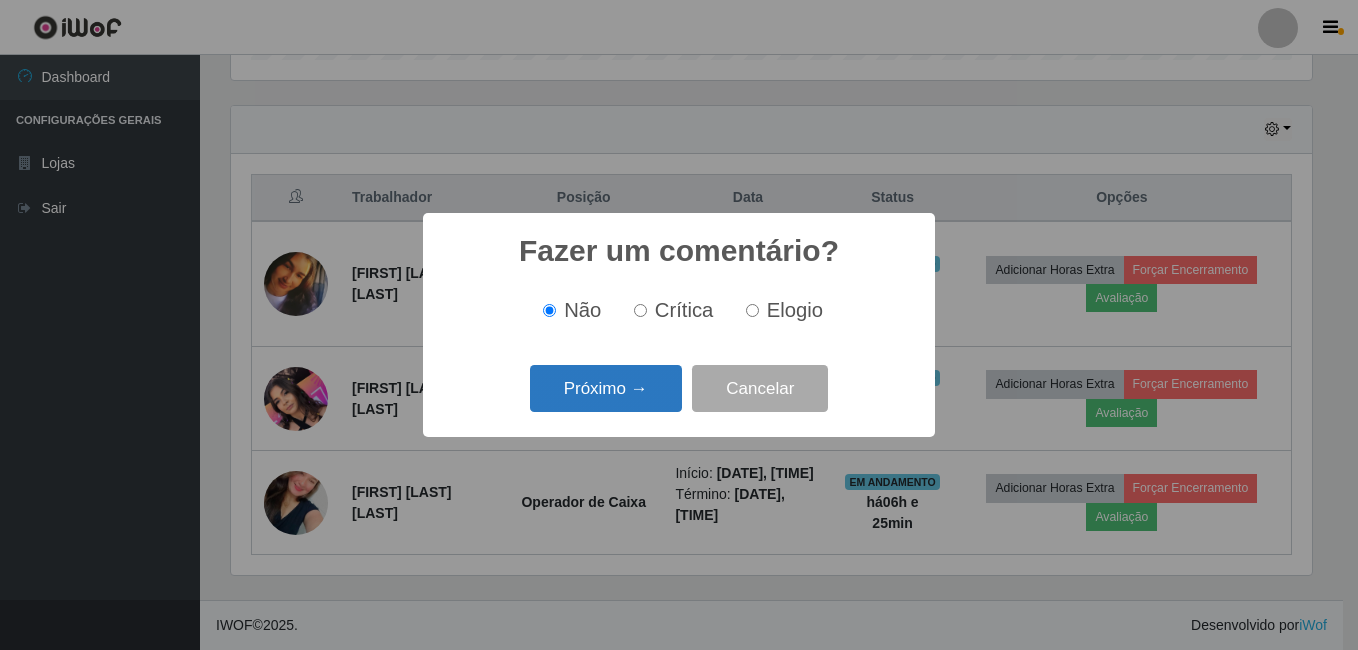 click on "Próximo →" at bounding box center (606, 388) 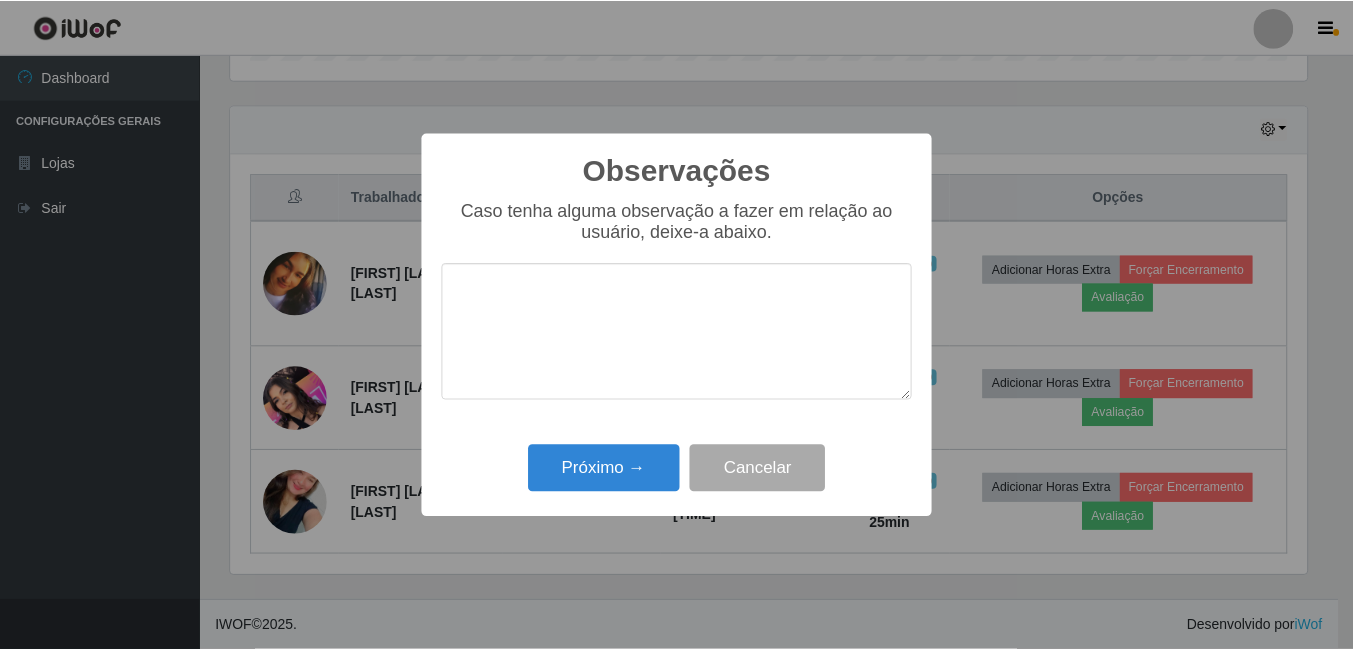 scroll, scrollTop: 999585, scrollLeft: 998919, axis: both 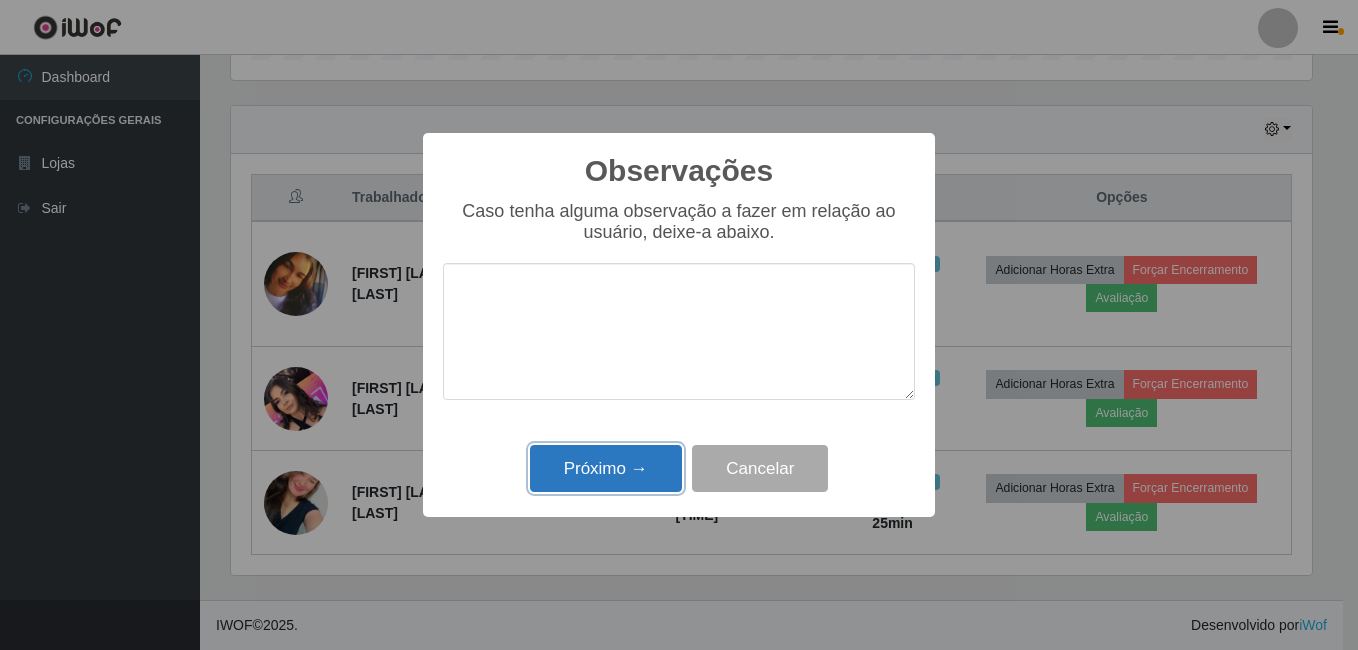 click on "Próximo →" at bounding box center [606, 468] 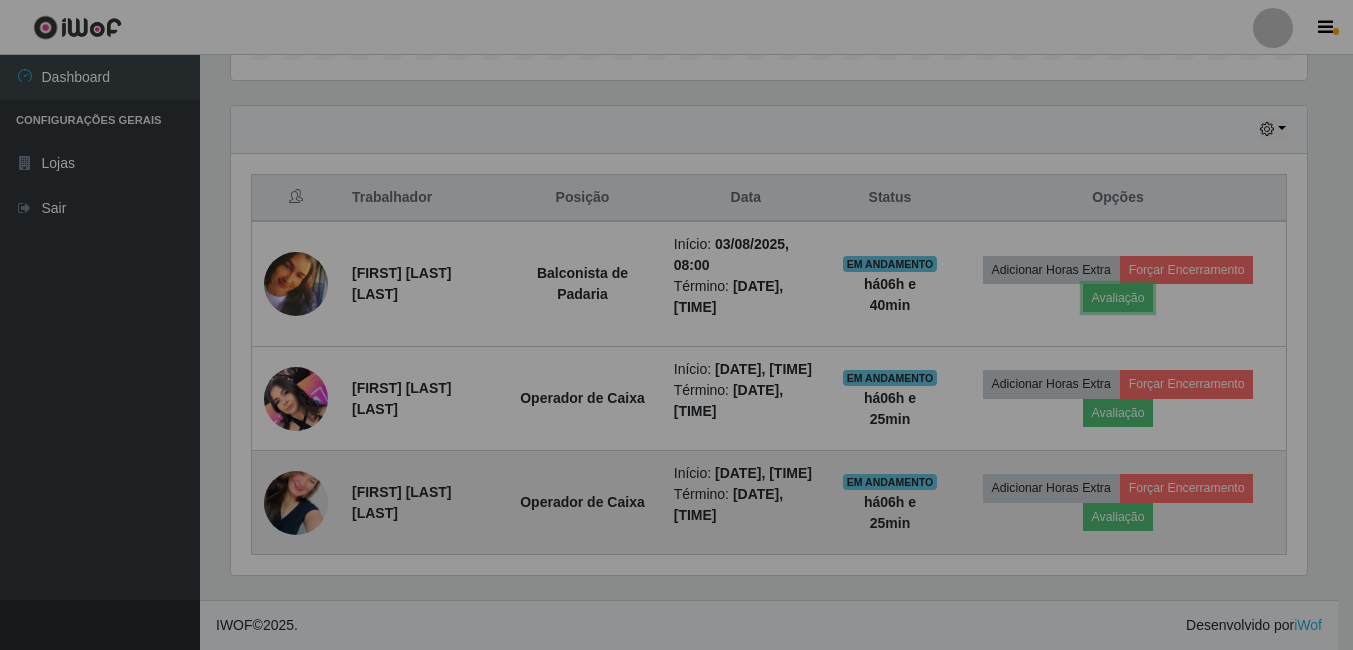 scroll, scrollTop: 999585, scrollLeft: 998909, axis: both 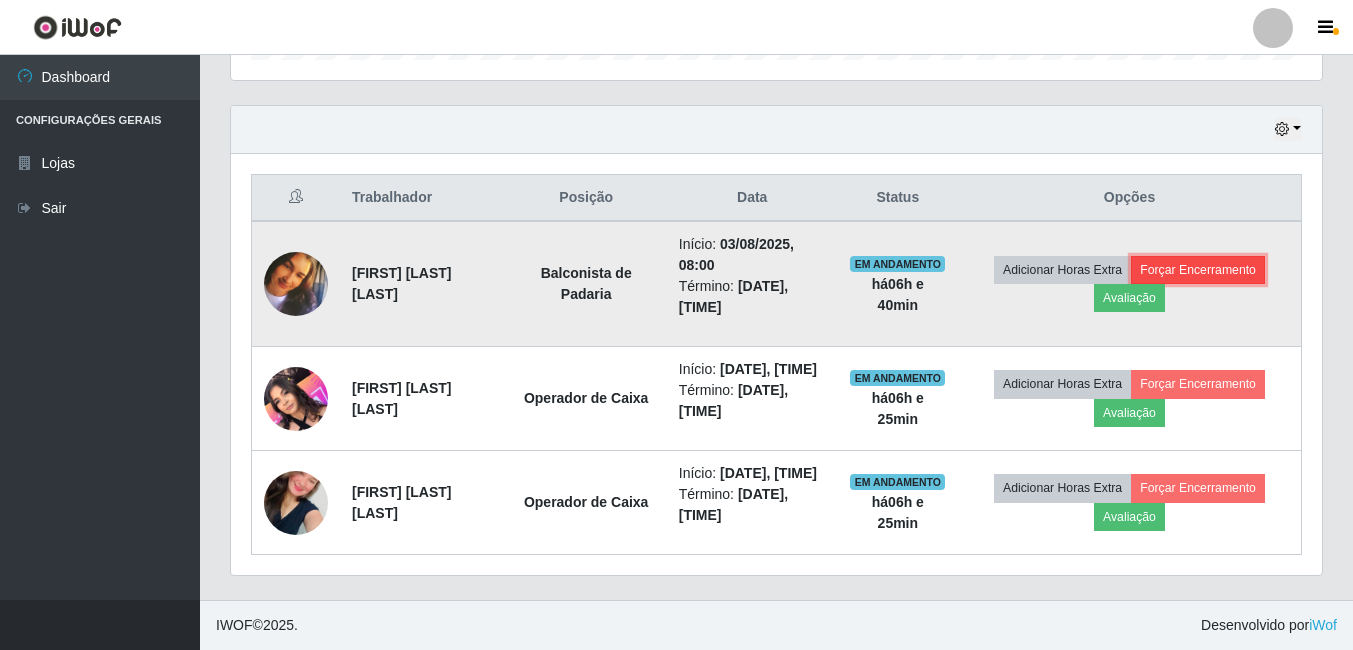 click on "Forçar Encerramento" at bounding box center [1198, 270] 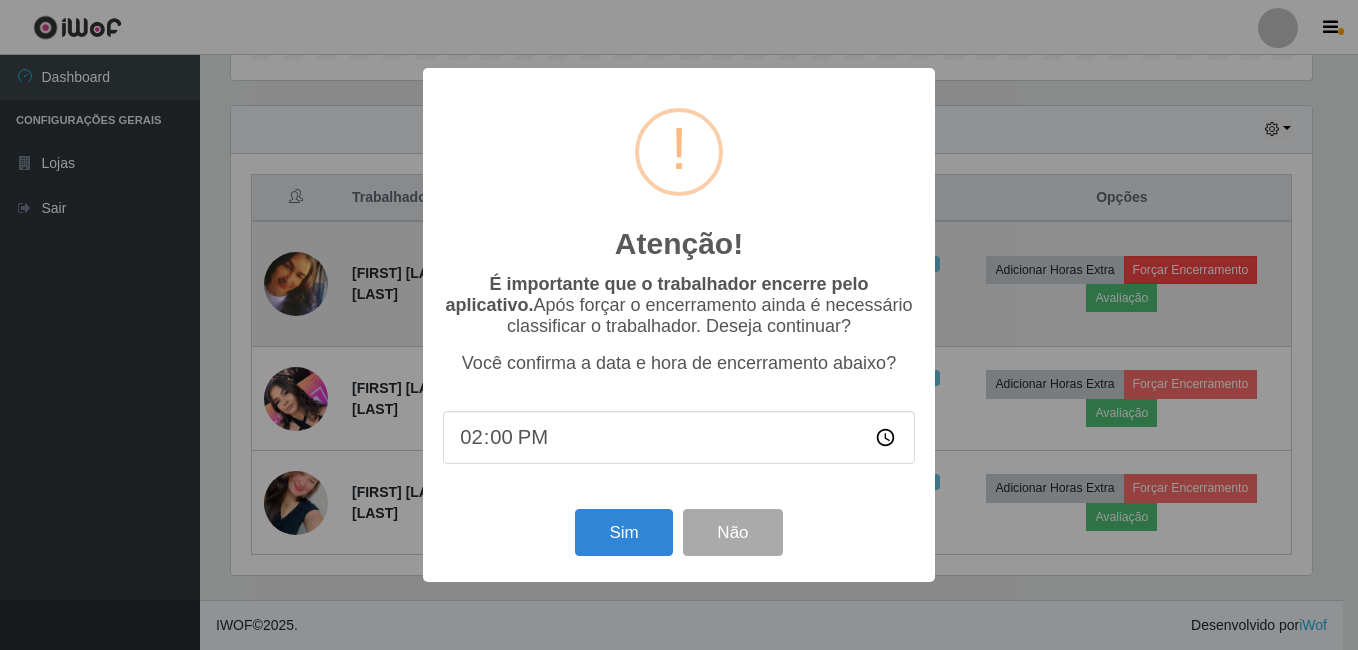 scroll, scrollTop: 999585, scrollLeft: 998919, axis: both 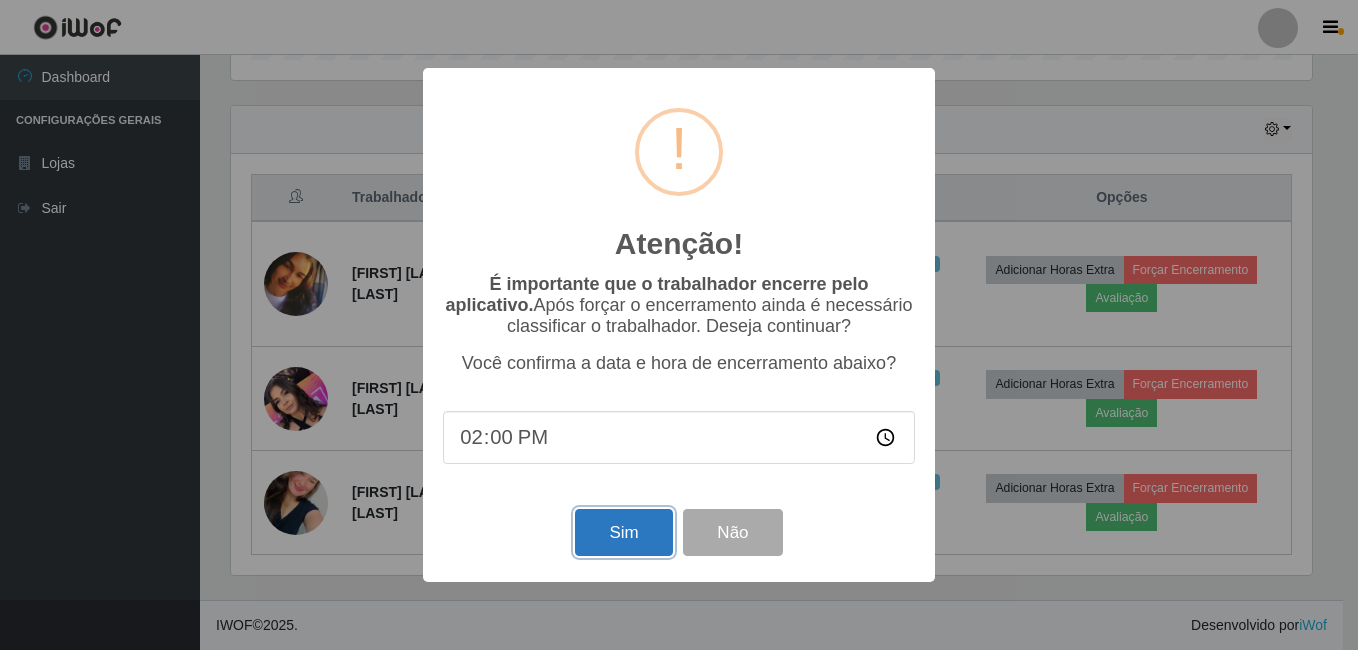 click on "Sim" at bounding box center (623, 532) 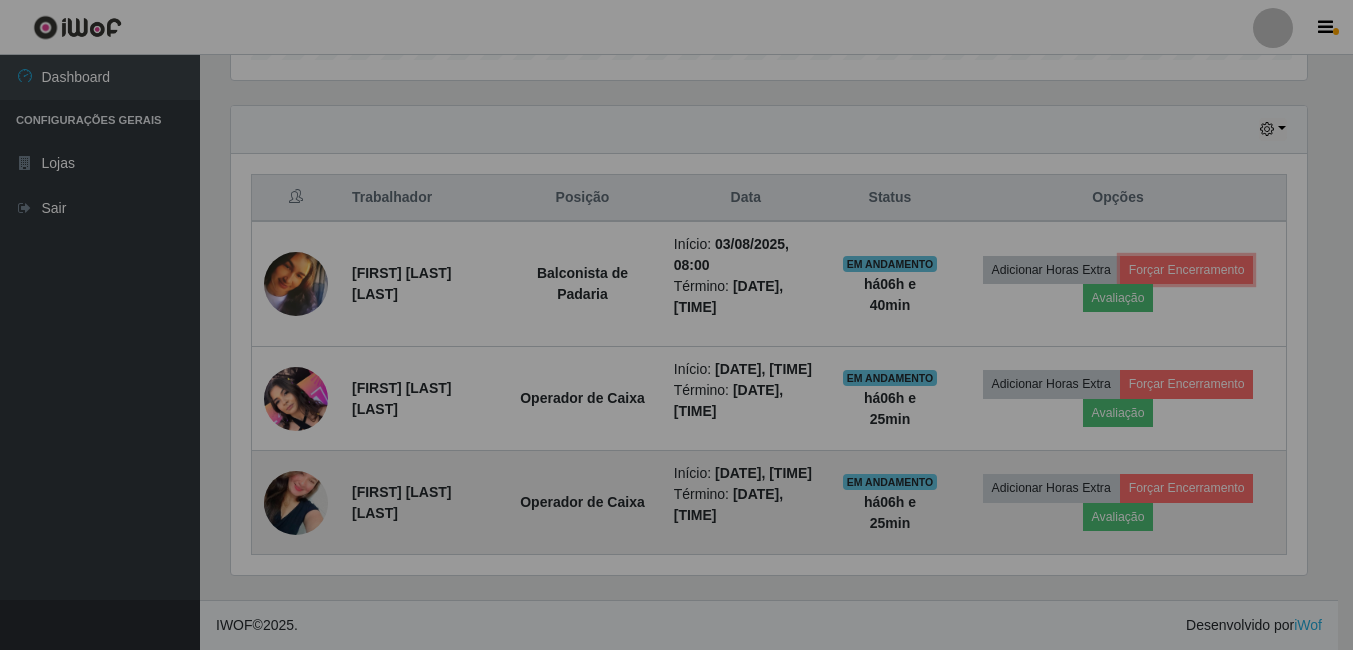 scroll, scrollTop: 999585, scrollLeft: 998909, axis: both 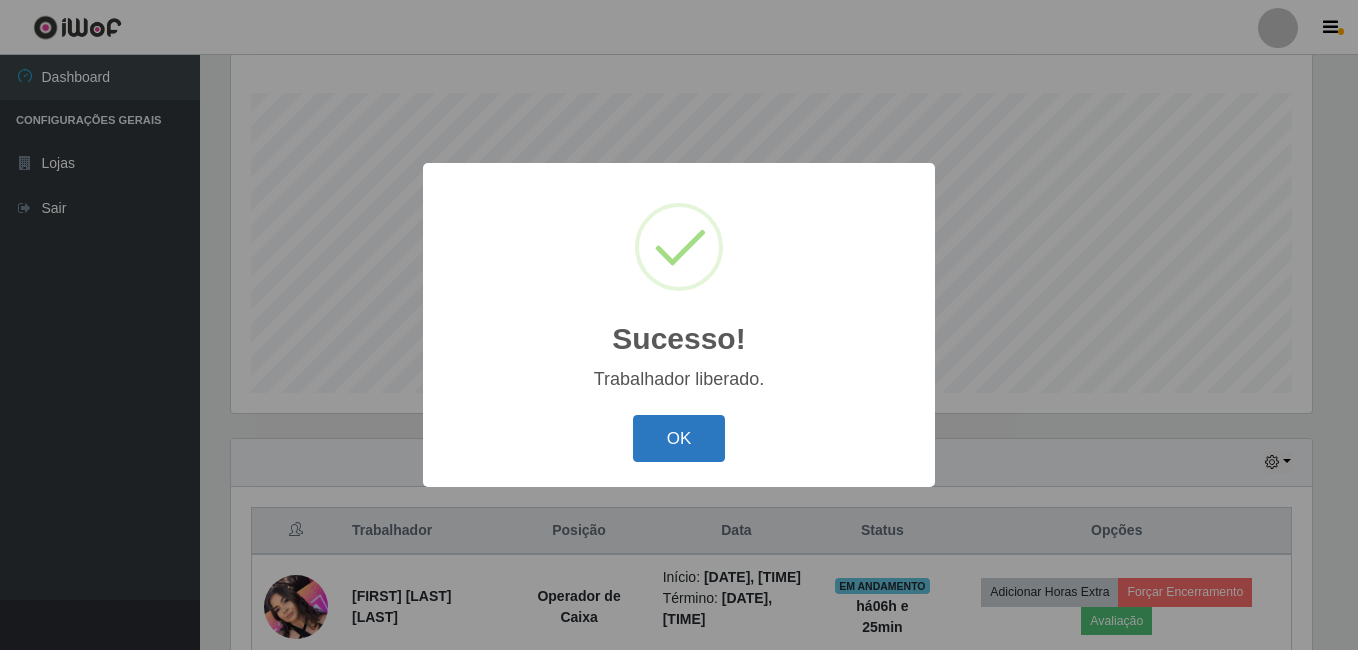 click on "OK" at bounding box center [679, 438] 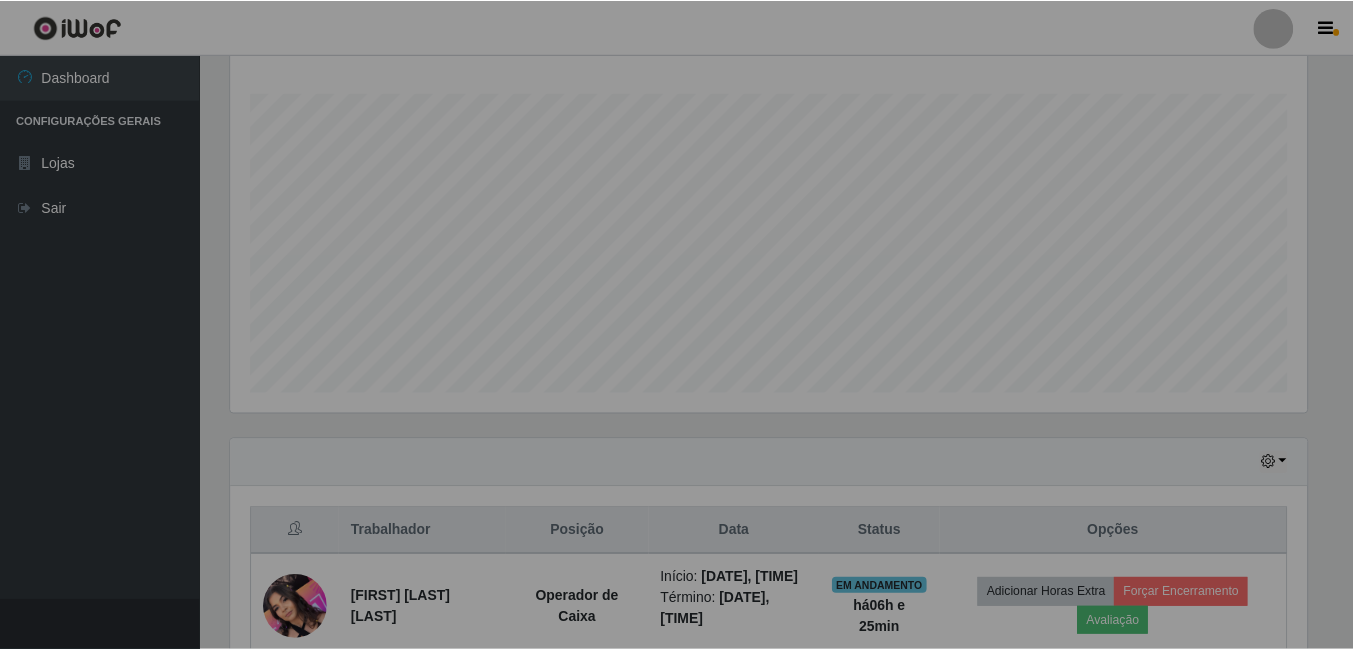 scroll, scrollTop: 999585, scrollLeft: 998909, axis: both 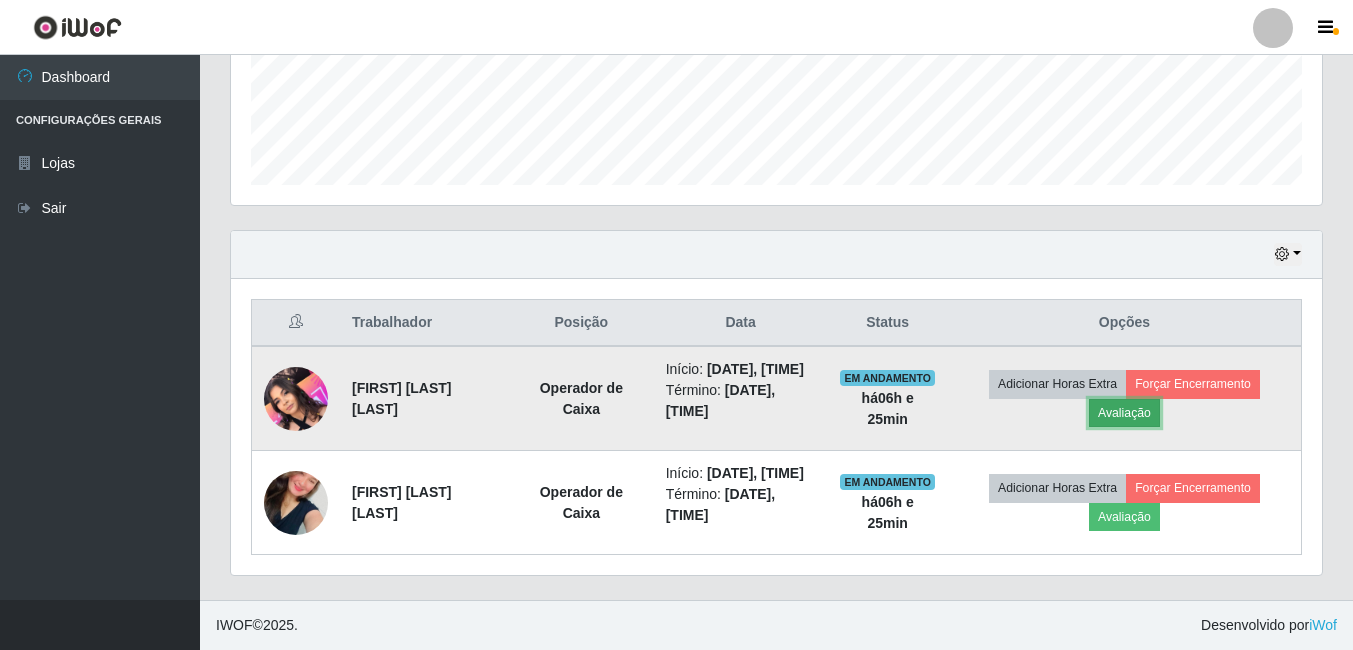 click on "Avaliação" at bounding box center [1124, 413] 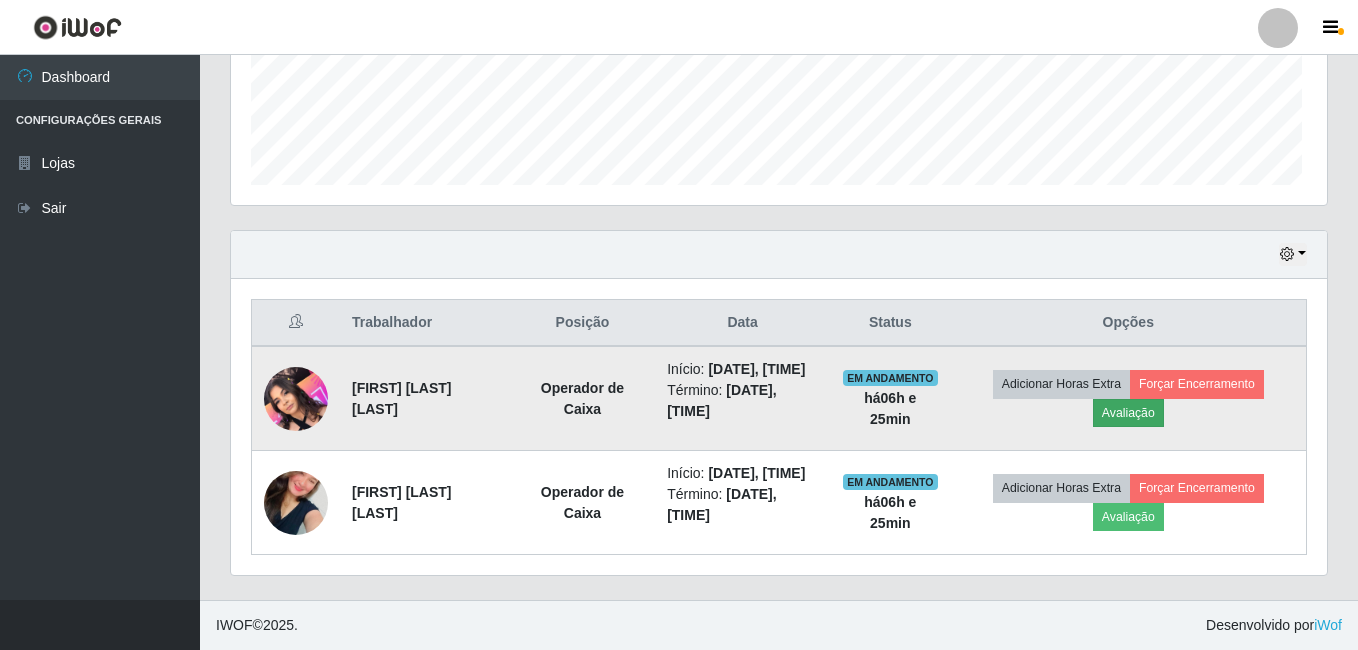 scroll, scrollTop: 999585, scrollLeft: 998919, axis: both 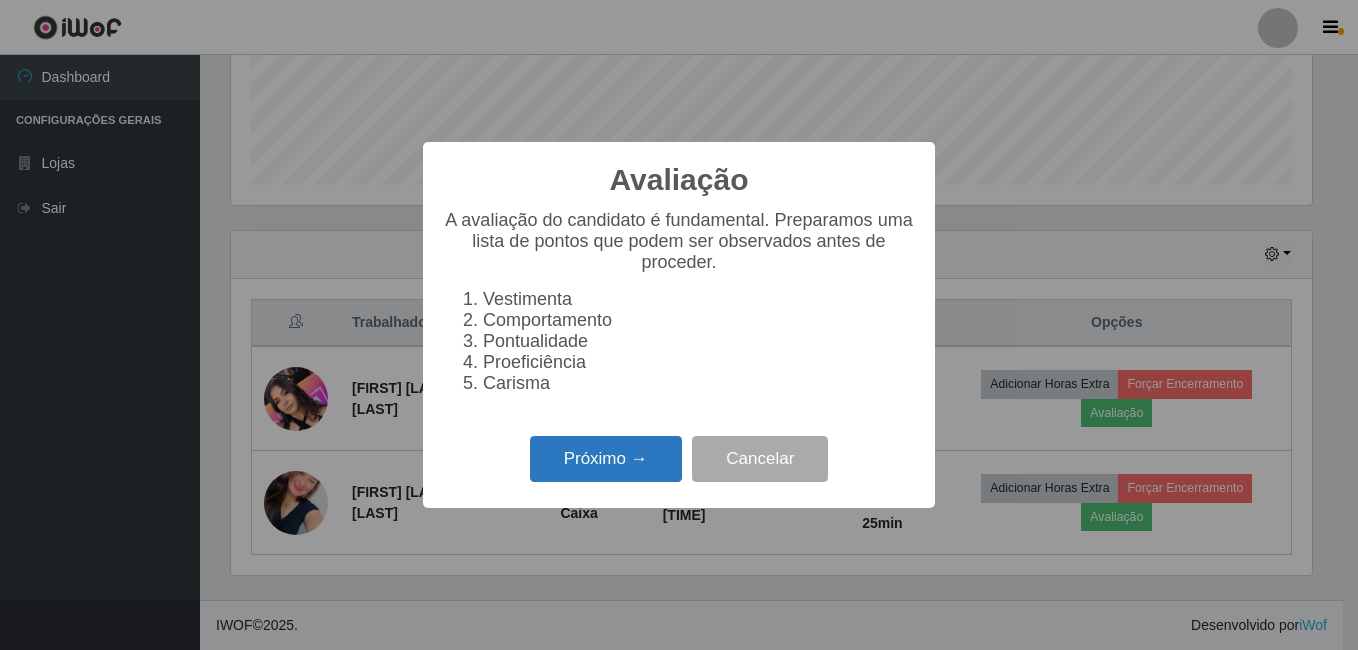 click on "Próximo →" at bounding box center (606, 459) 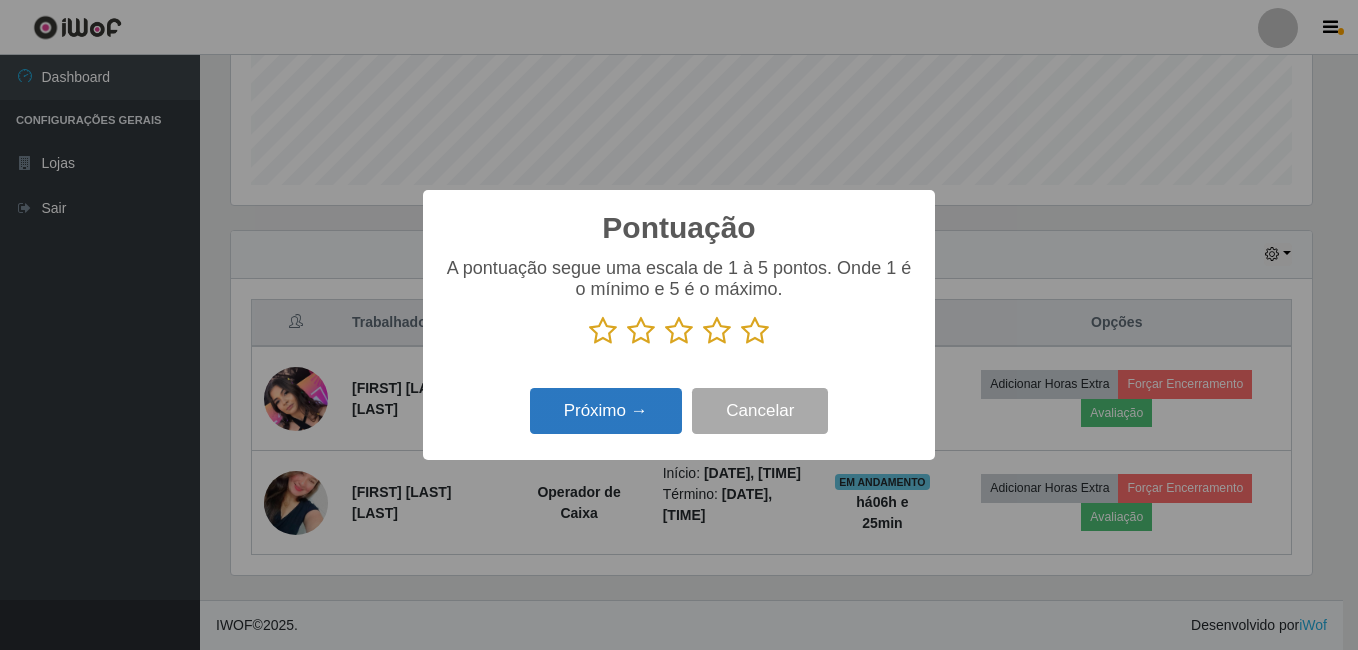 scroll, scrollTop: 999585, scrollLeft: 998919, axis: both 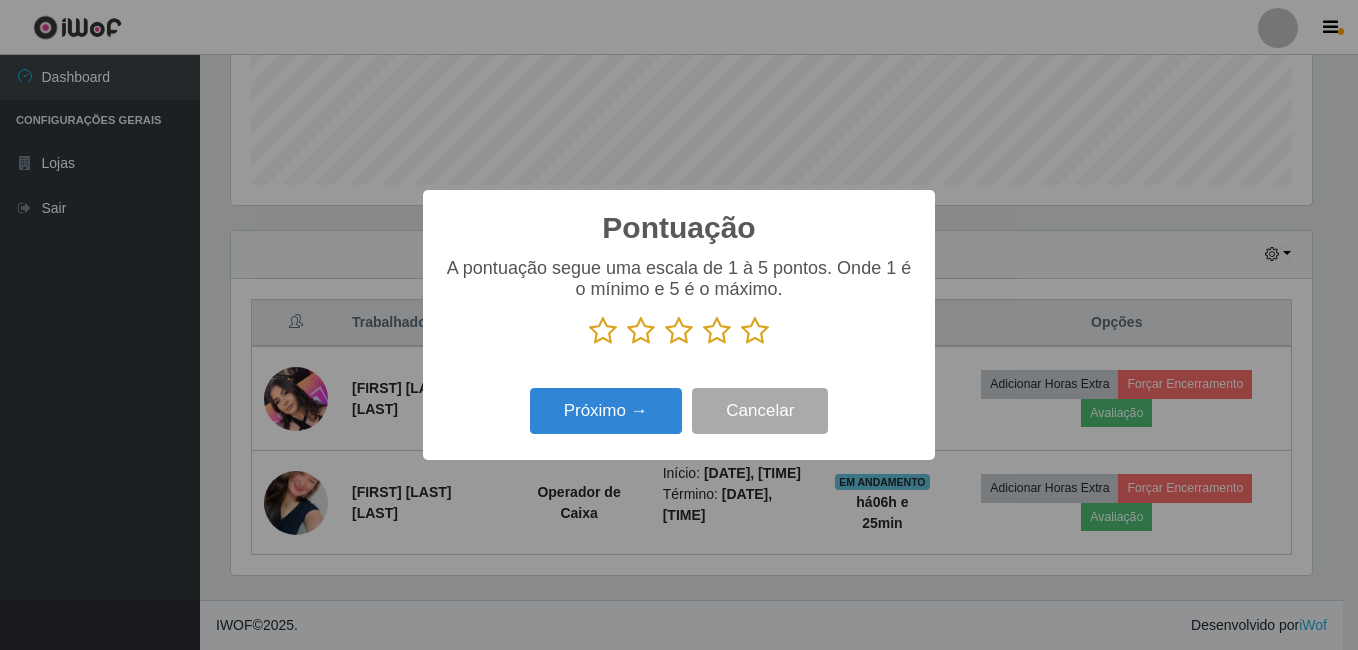 click at bounding box center (717, 331) 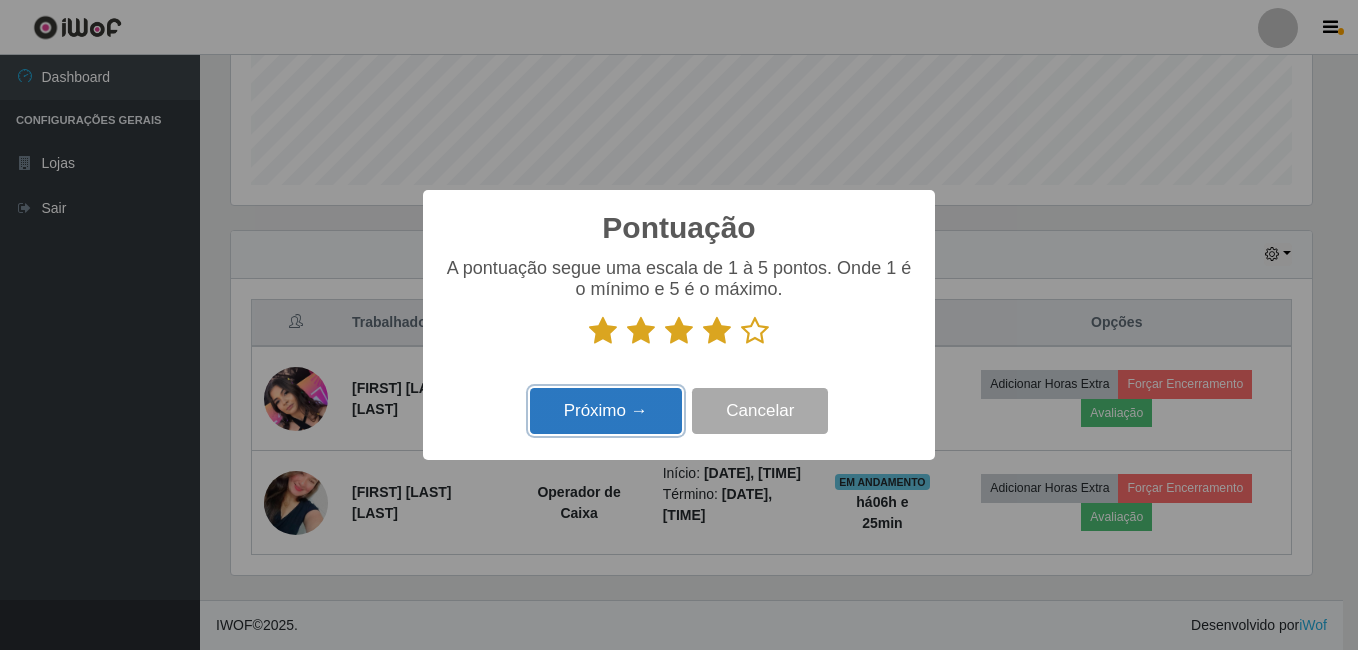click on "Próximo →" at bounding box center (606, 411) 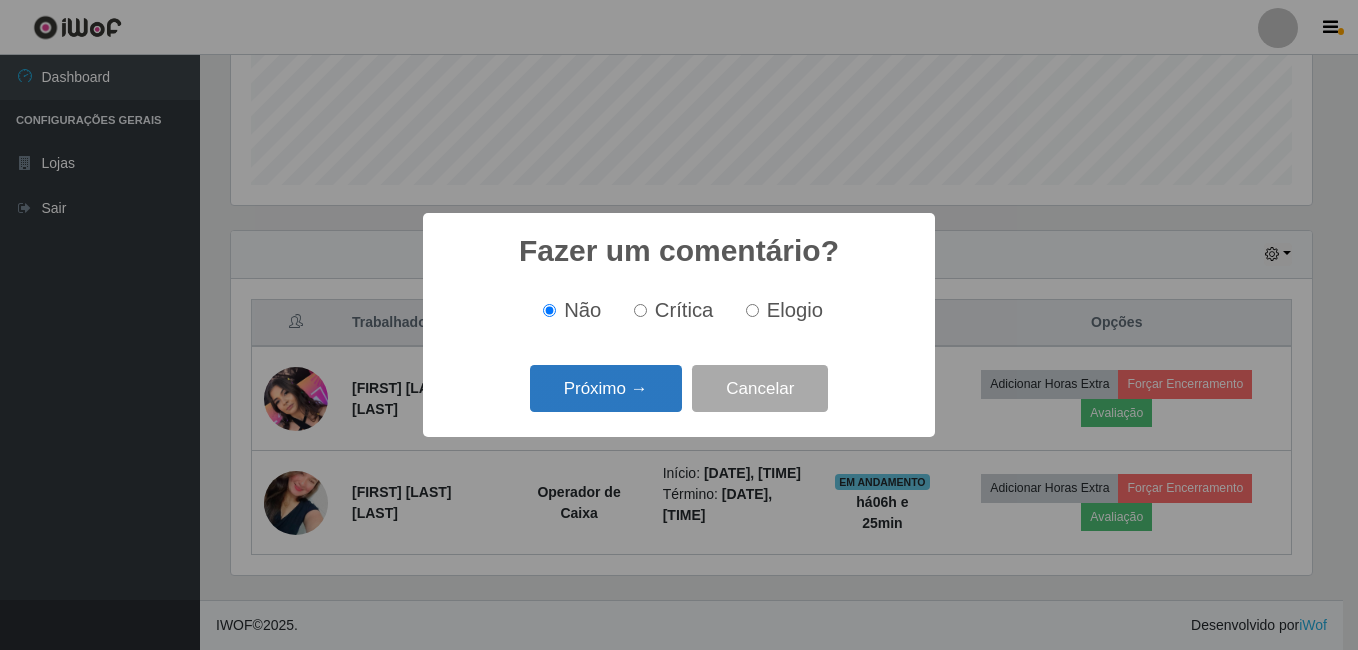 click on "Próximo →" at bounding box center (606, 388) 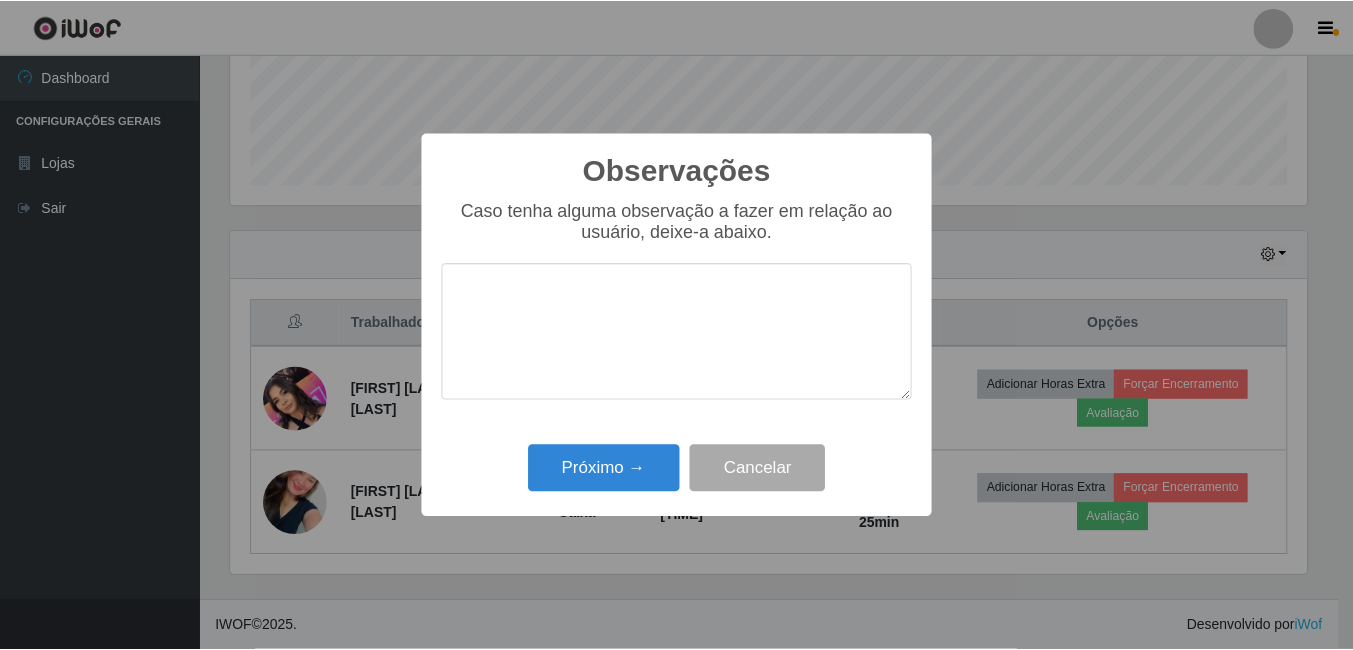 scroll, scrollTop: 999585, scrollLeft: 998919, axis: both 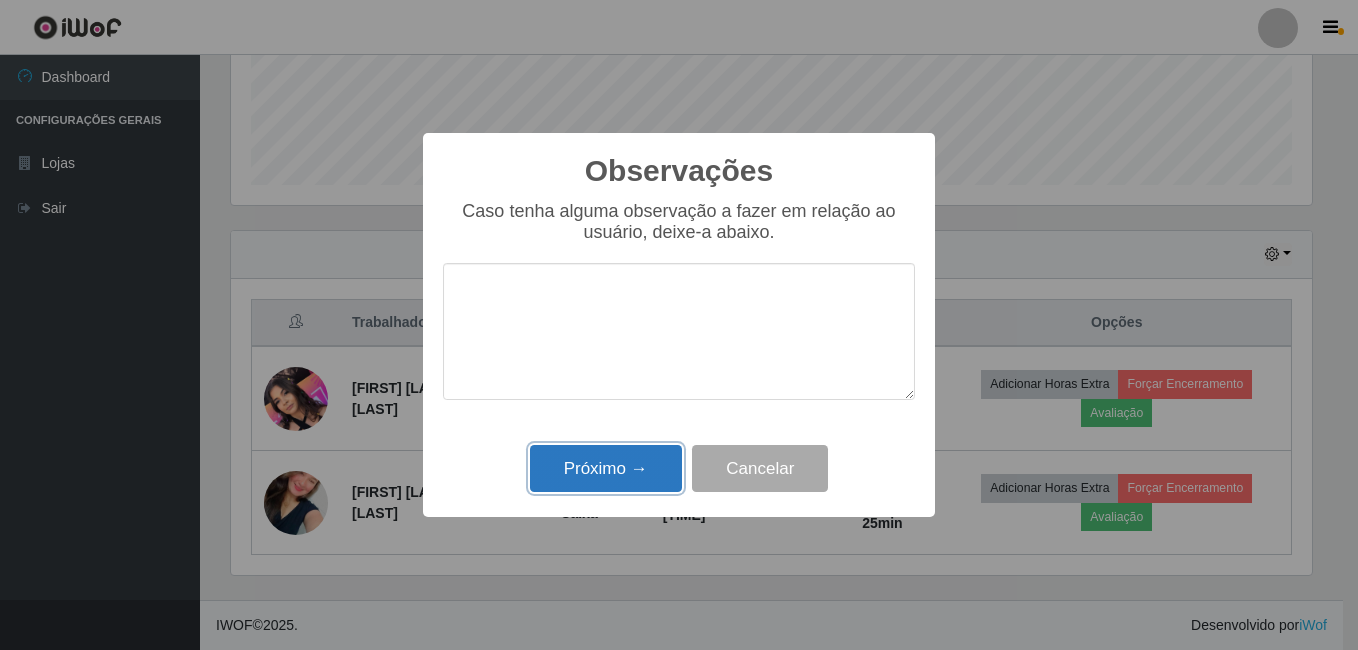 click on "Próximo →" at bounding box center [606, 468] 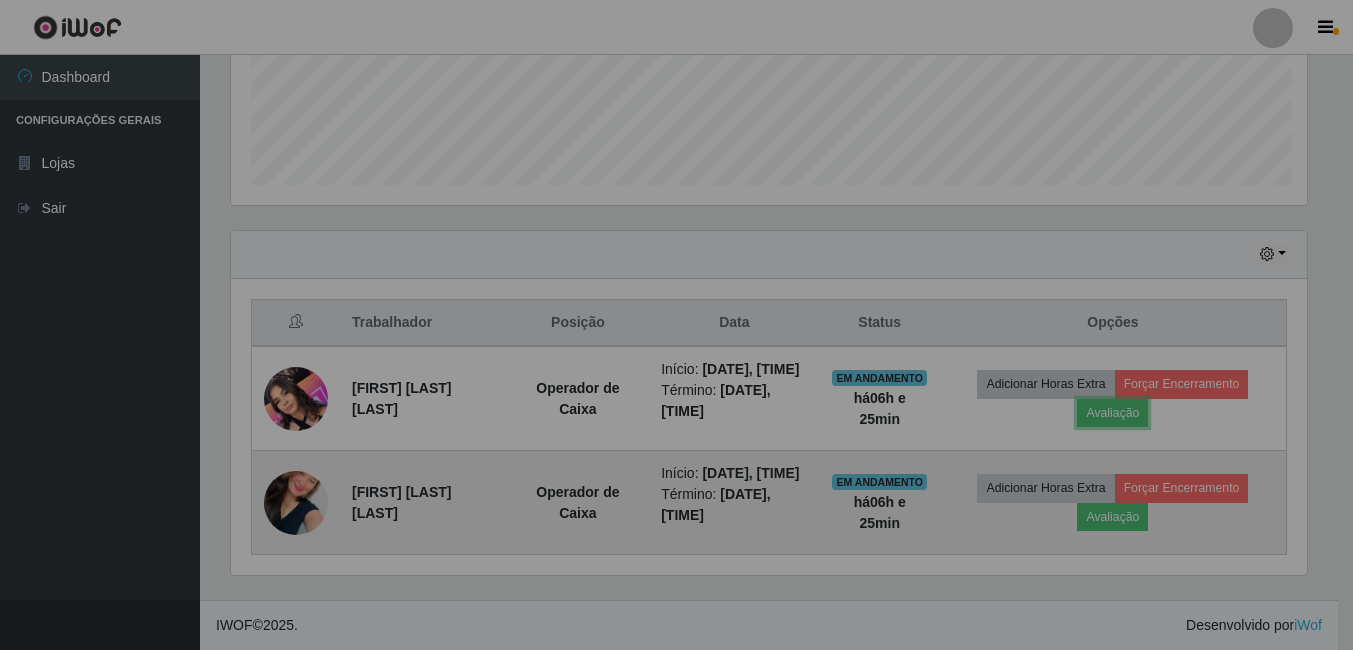 scroll, scrollTop: 999585, scrollLeft: 998909, axis: both 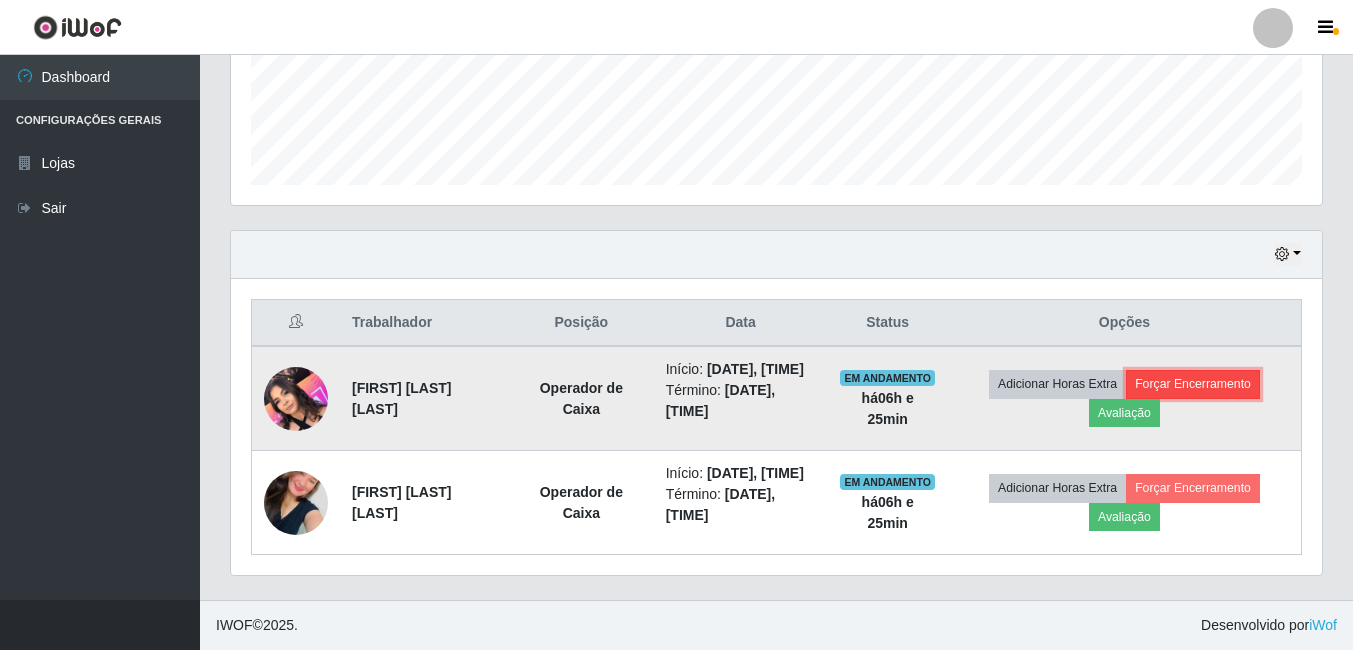 click on "Forçar Encerramento" at bounding box center (1193, 384) 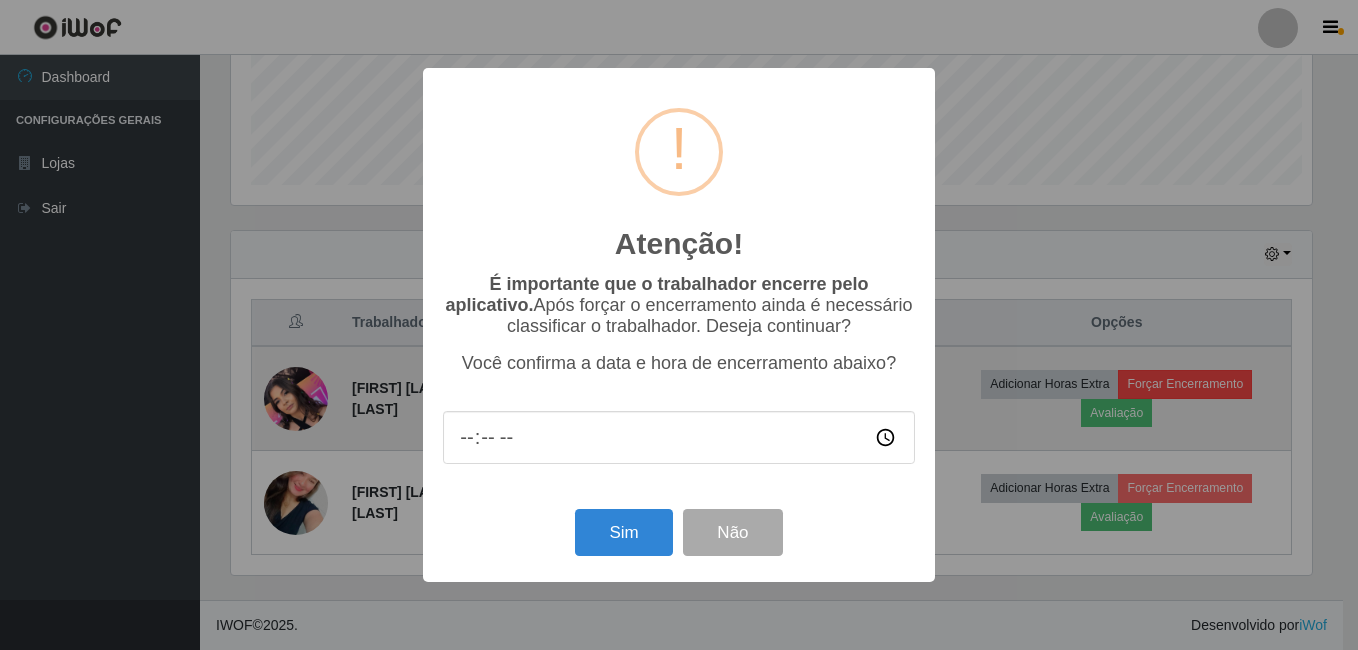scroll, scrollTop: 999585, scrollLeft: 998919, axis: both 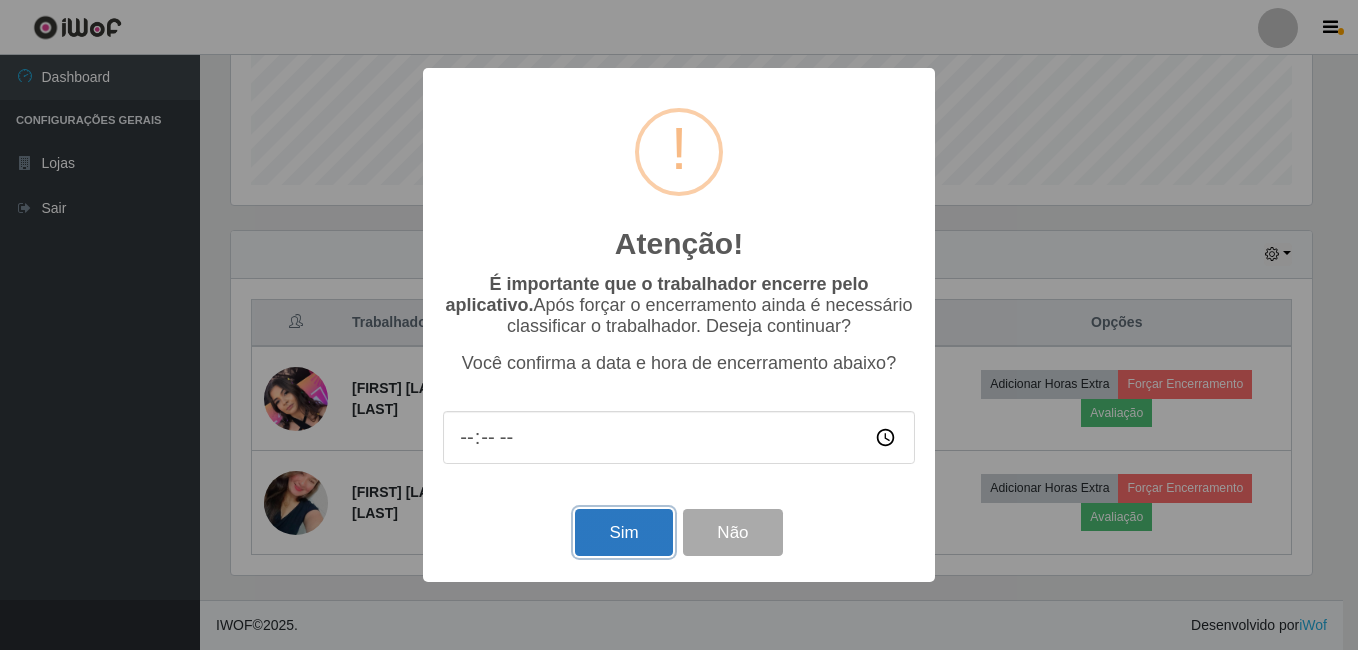 click on "Sim" at bounding box center [623, 532] 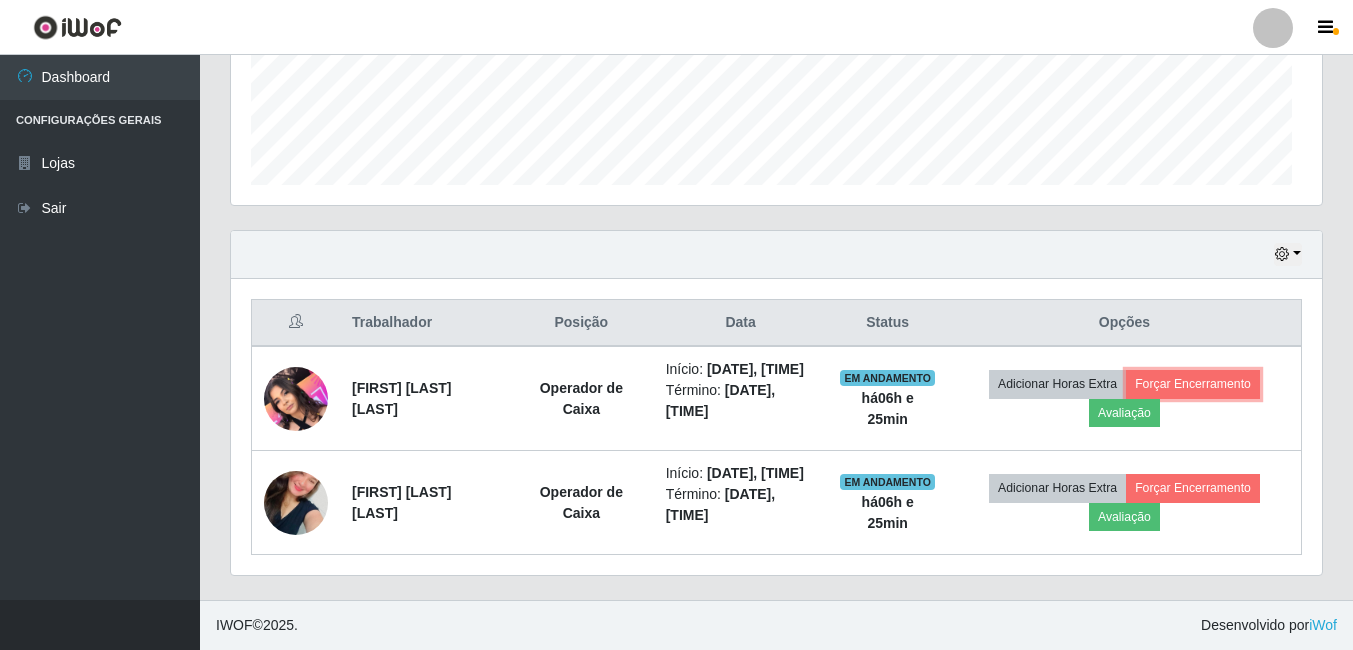 scroll, scrollTop: 999585, scrollLeft: 998909, axis: both 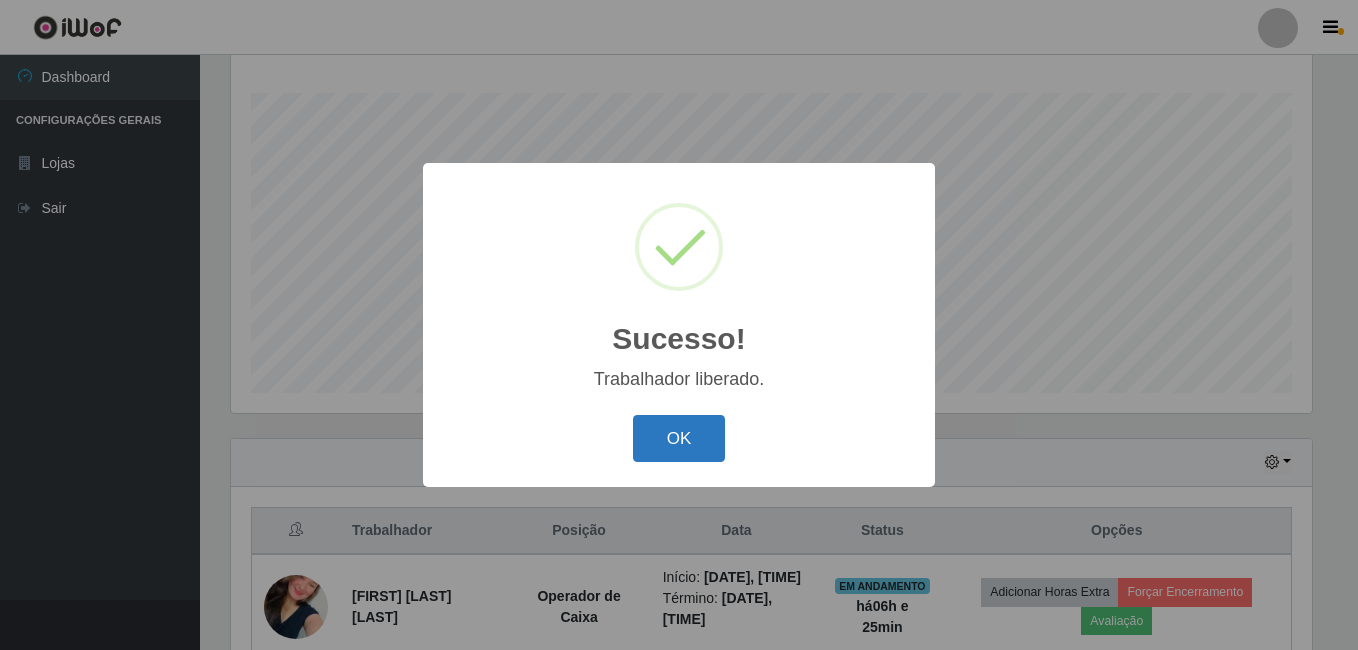 click on "OK" at bounding box center [679, 438] 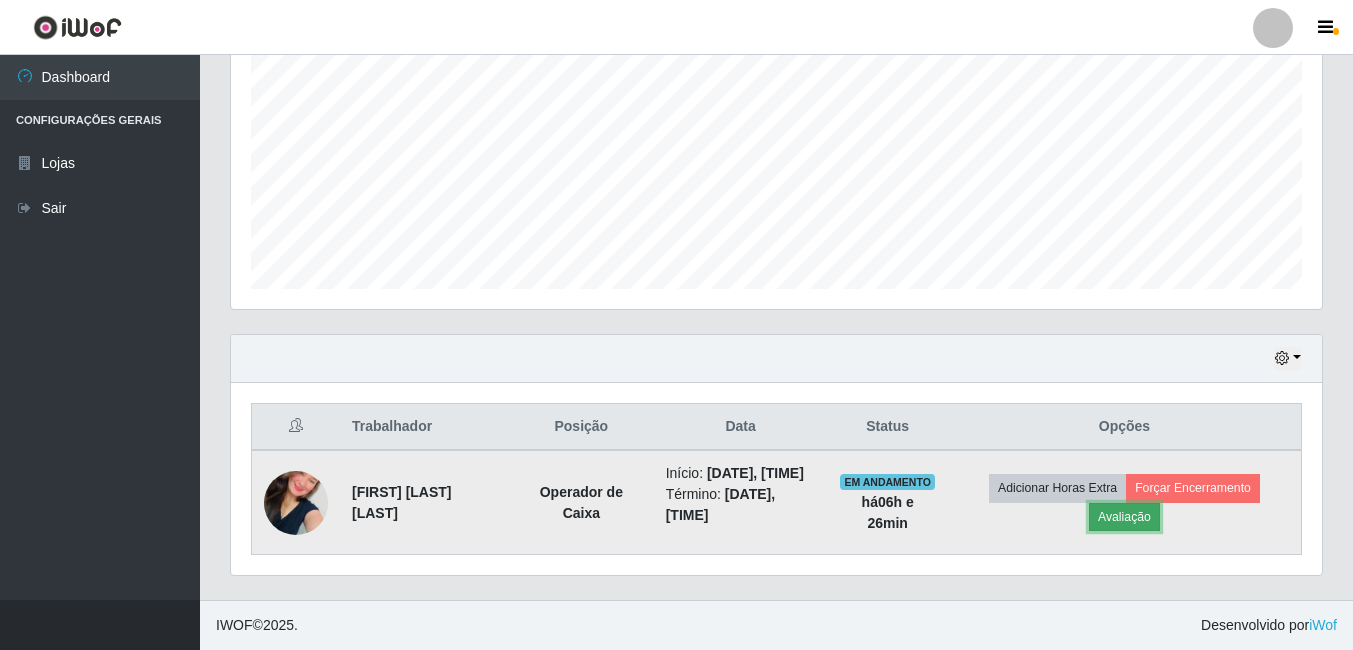 click on "Avaliação" at bounding box center (1124, 517) 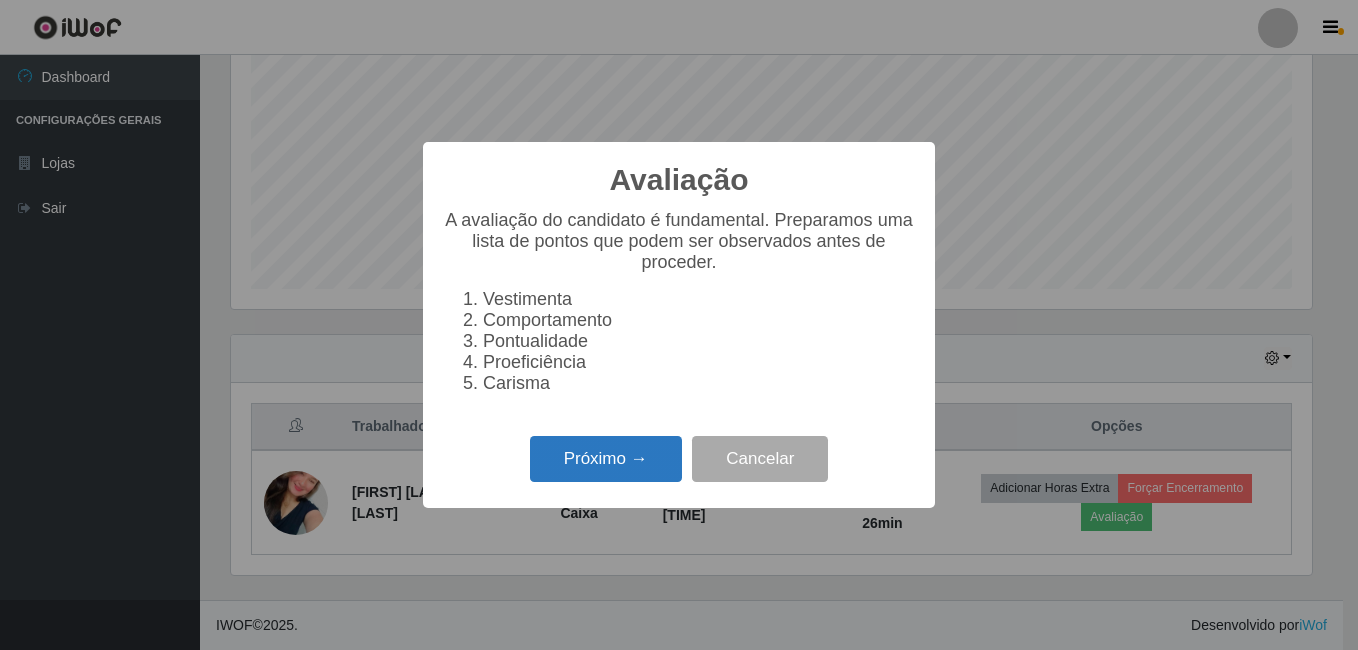 click on "Próximo →" at bounding box center [606, 459] 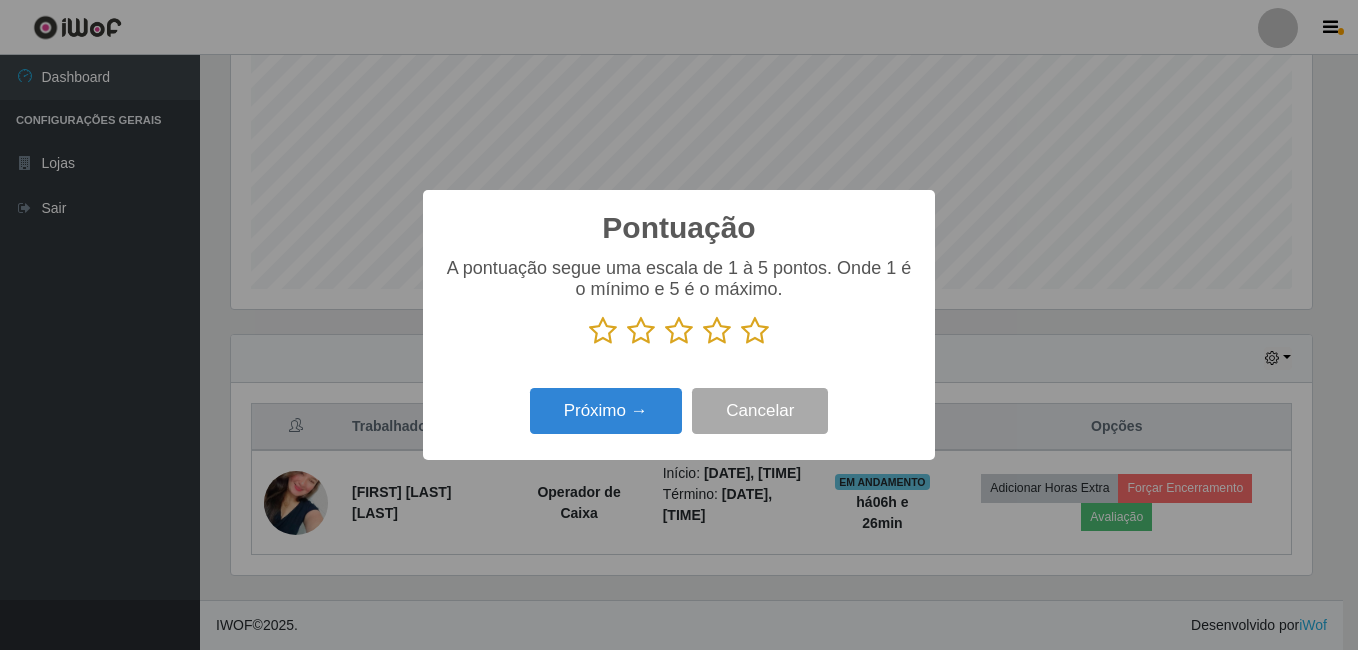 click at bounding box center (755, 331) 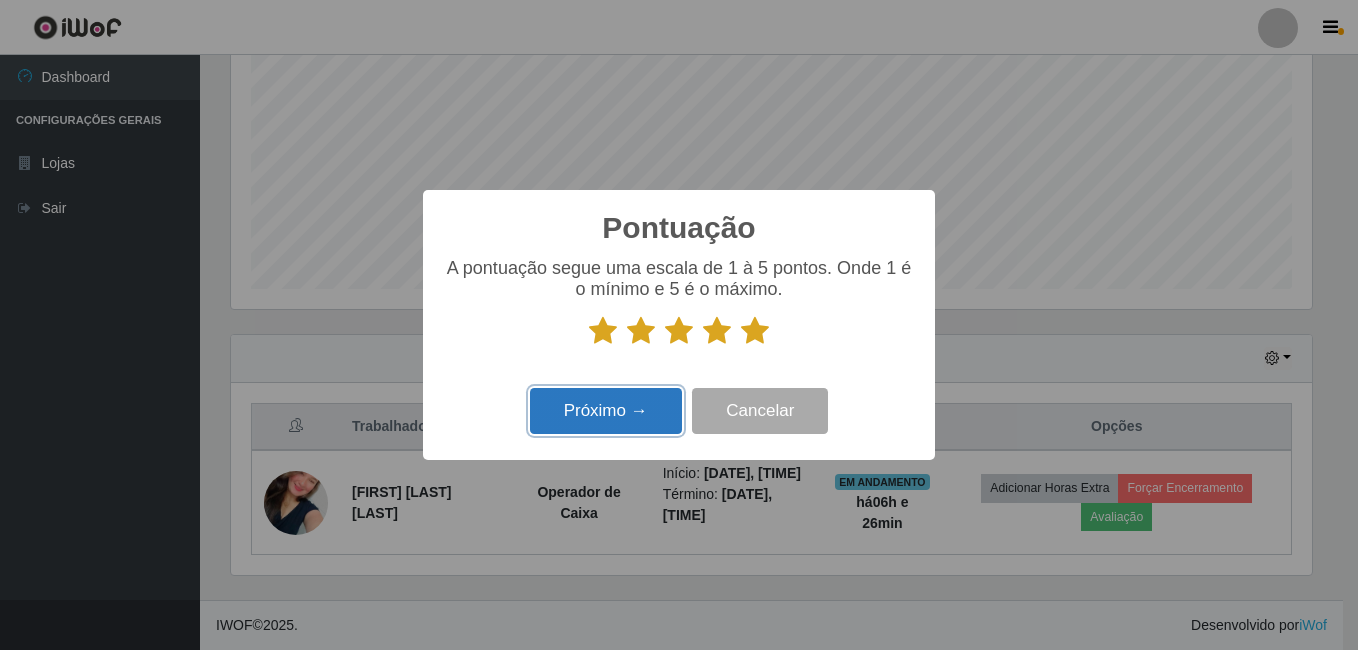 click on "Próximo →" at bounding box center [606, 411] 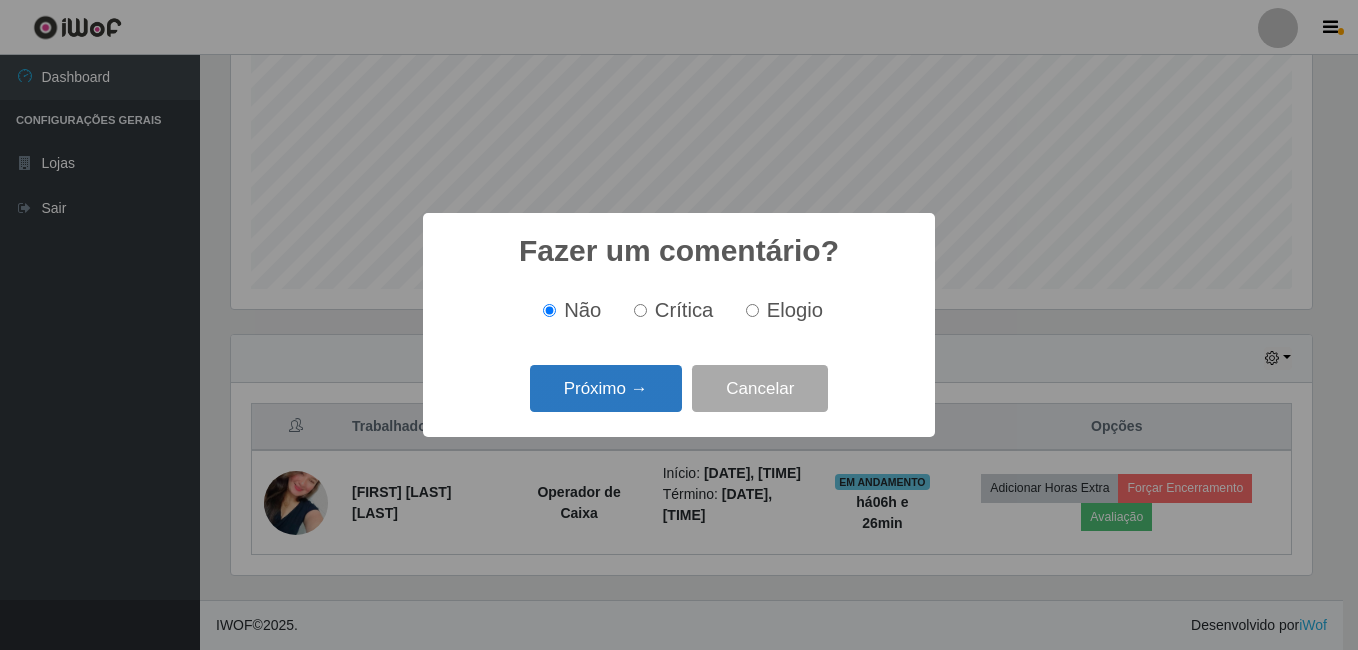 click on "Próximo →" at bounding box center [606, 388] 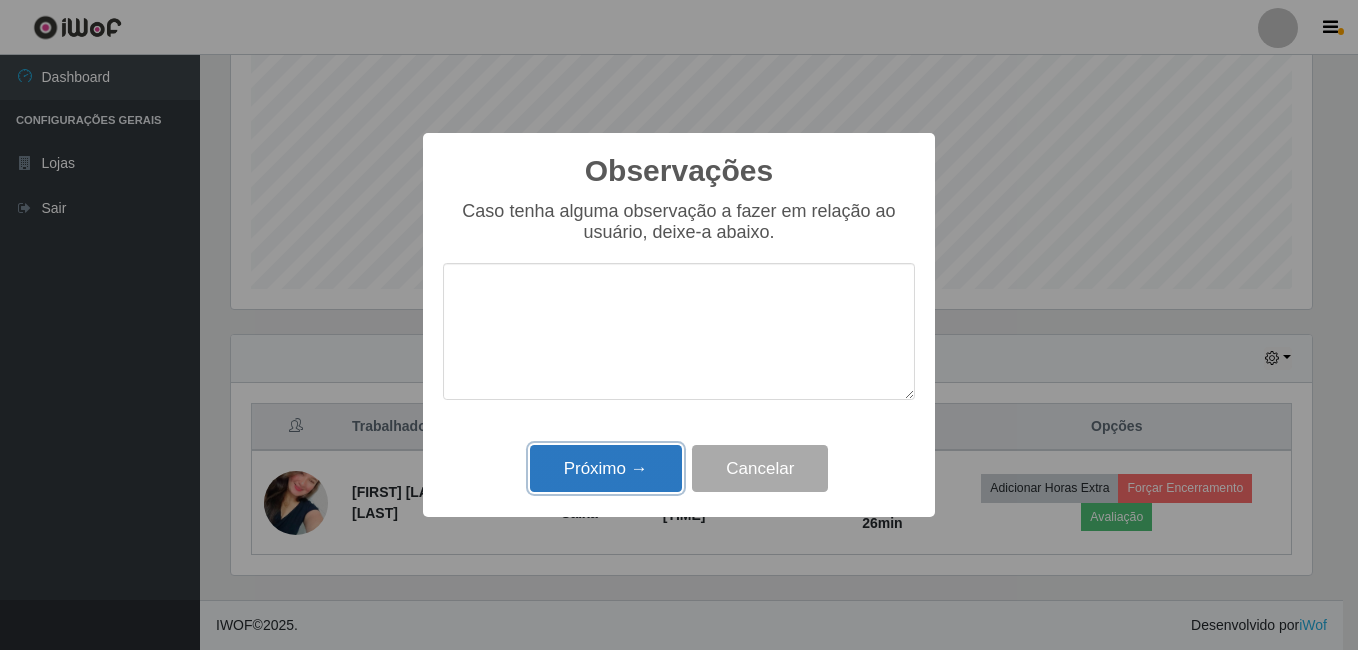 click on "Próximo →" at bounding box center (606, 468) 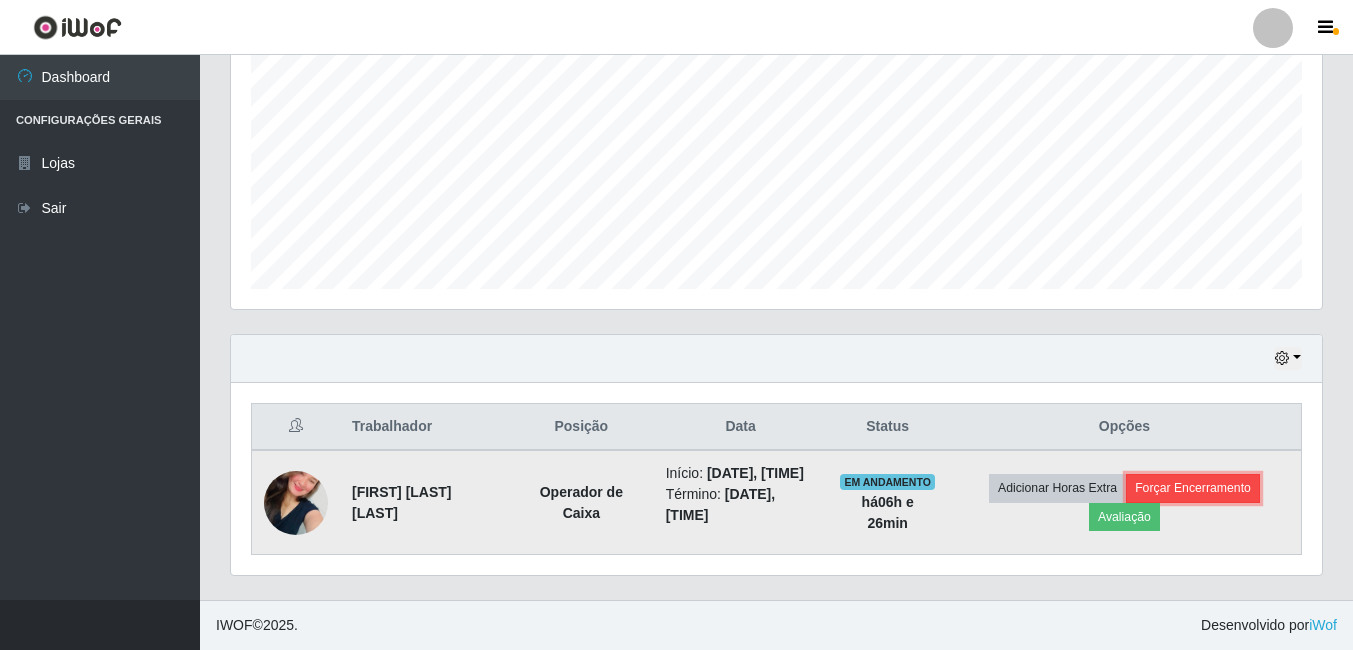 click on "Forçar Encerramento" at bounding box center [1193, 488] 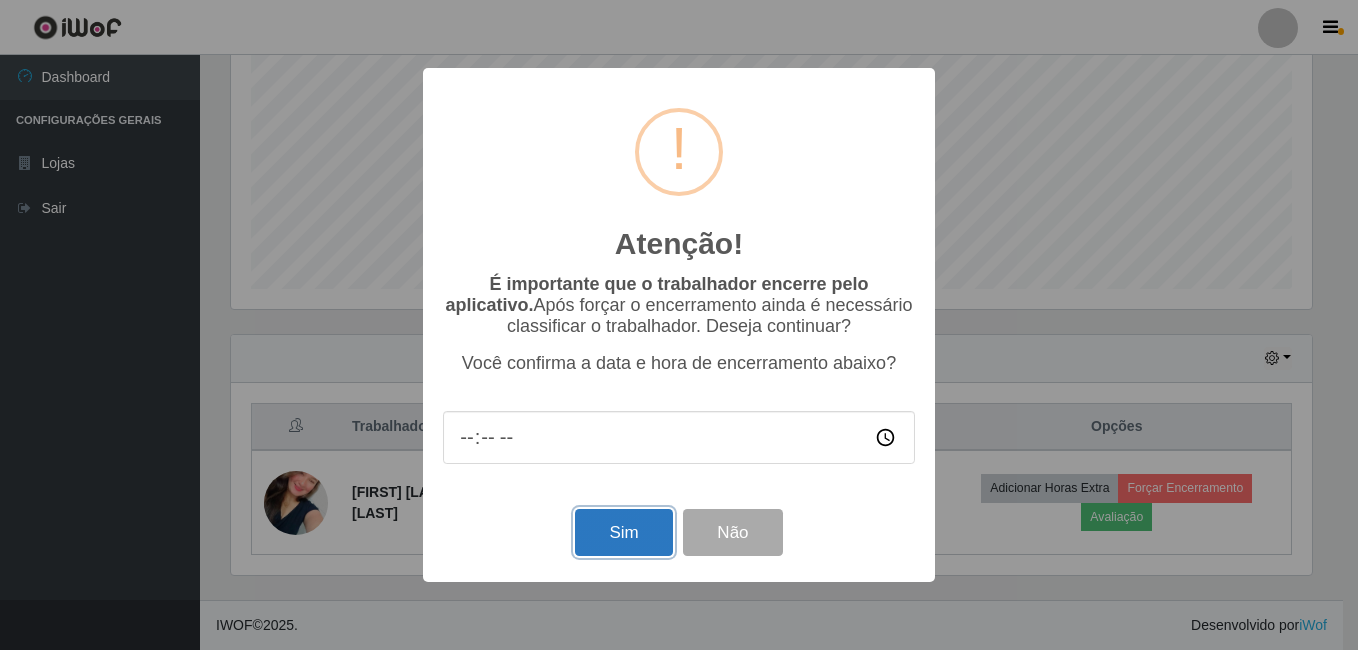 click on "Sim" at bounding box center [623, 532] 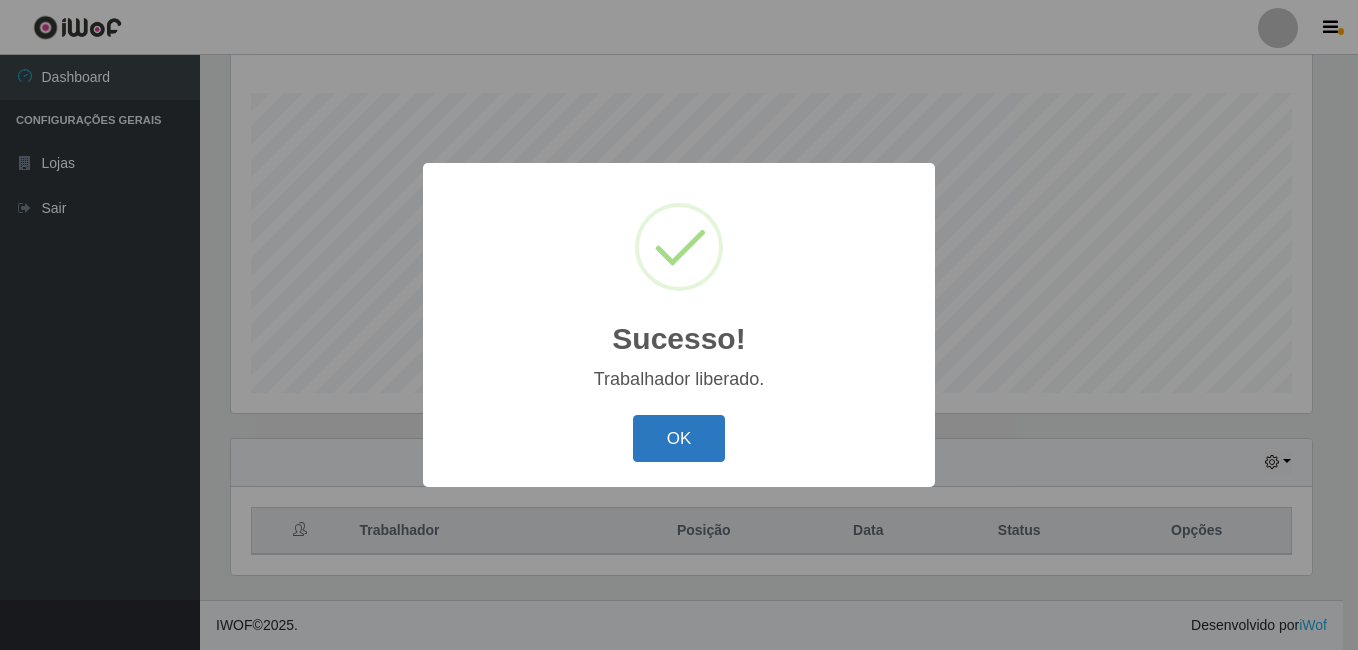 click on "OK" at bounding box center (679, 438) 